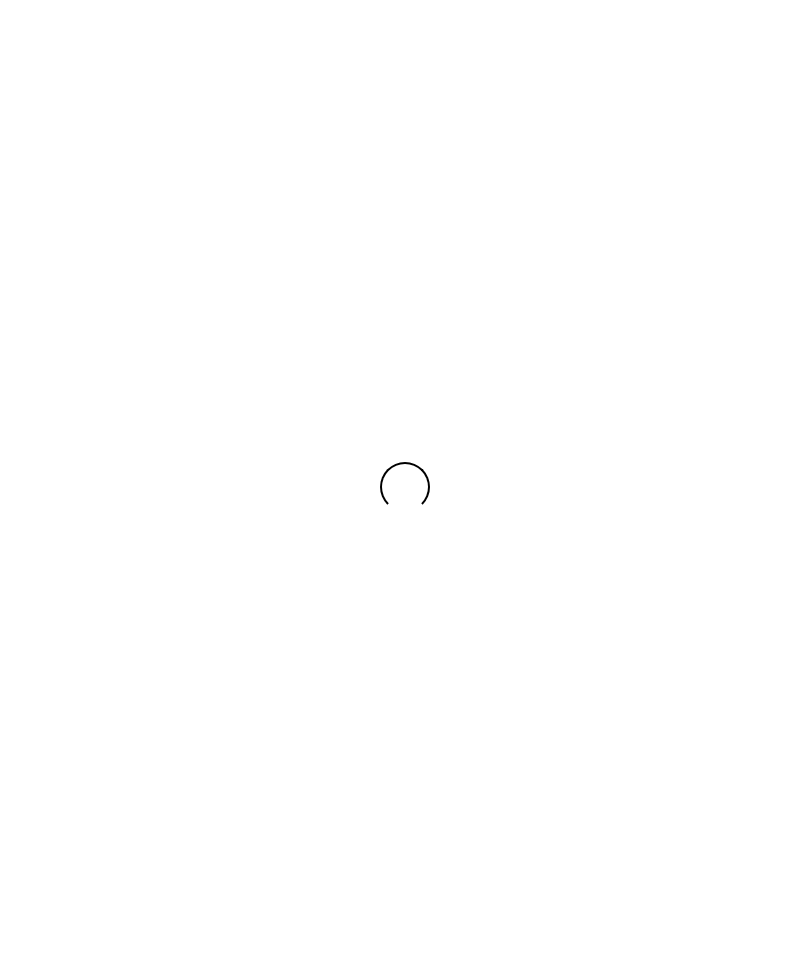 scroll, scrollTop: 0, scrollLeft: 0, axis: both 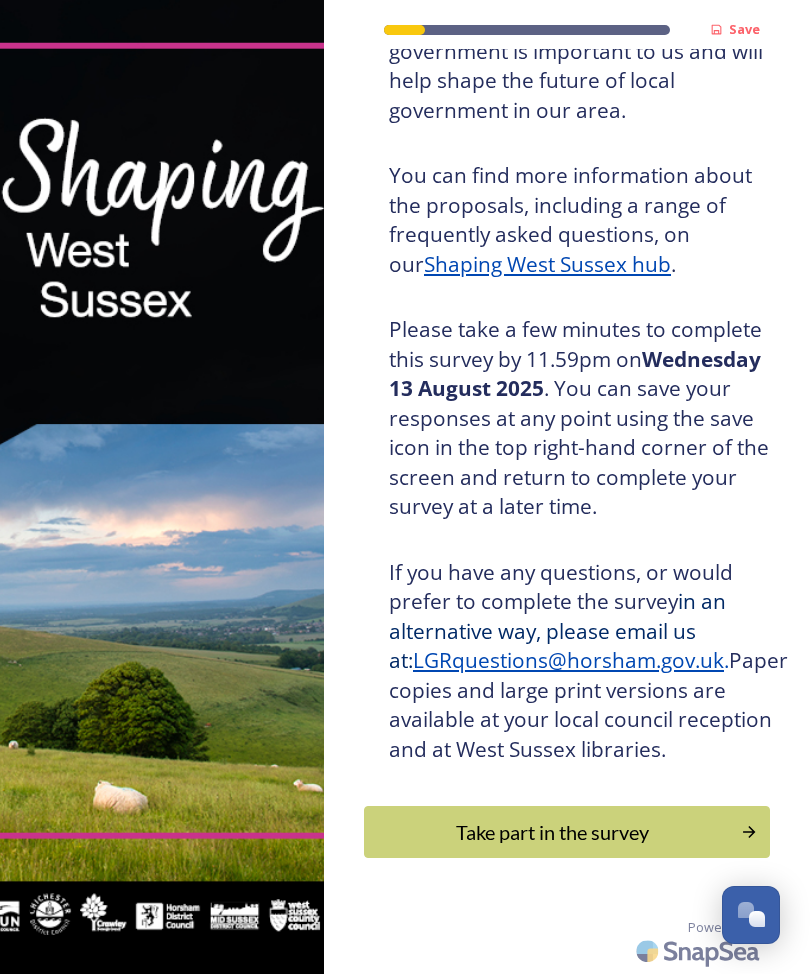 click on "Take part in the survey" at bounding box center [552, 832] 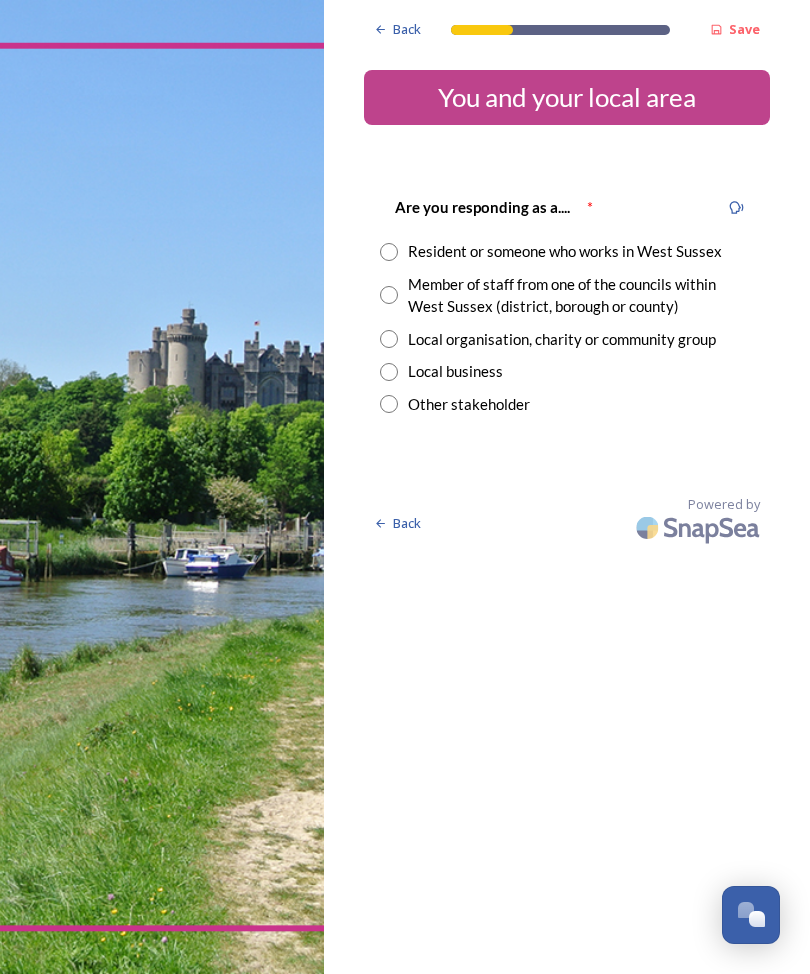 click at bounding box center [389, 252] 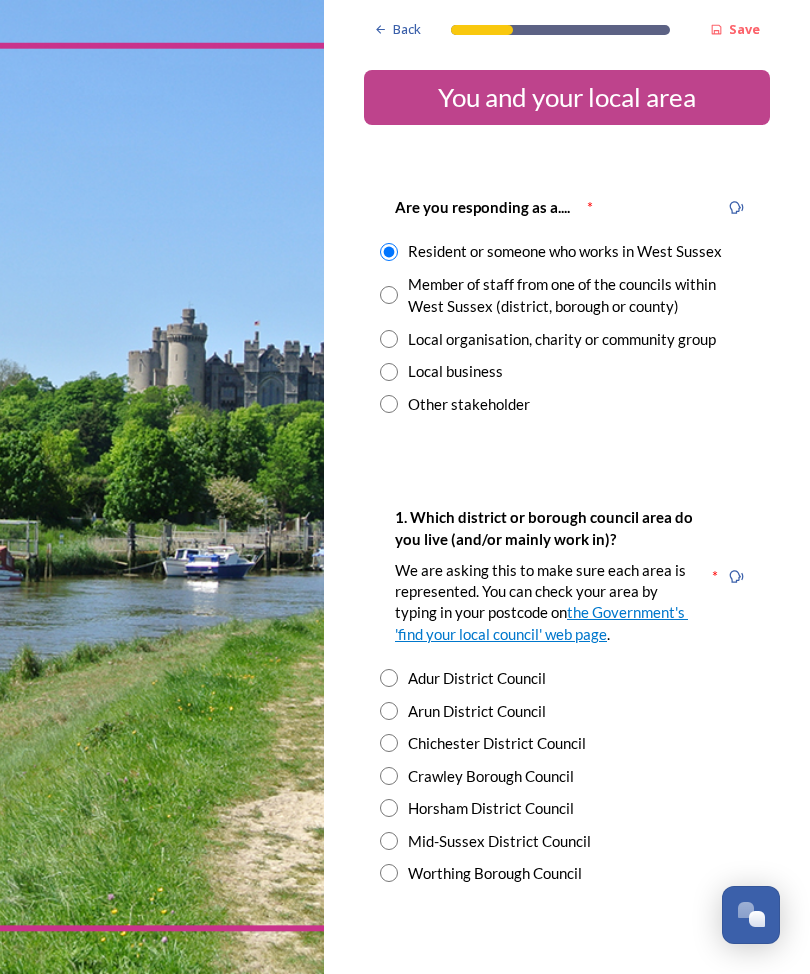 click at bounding box center (389, 841) 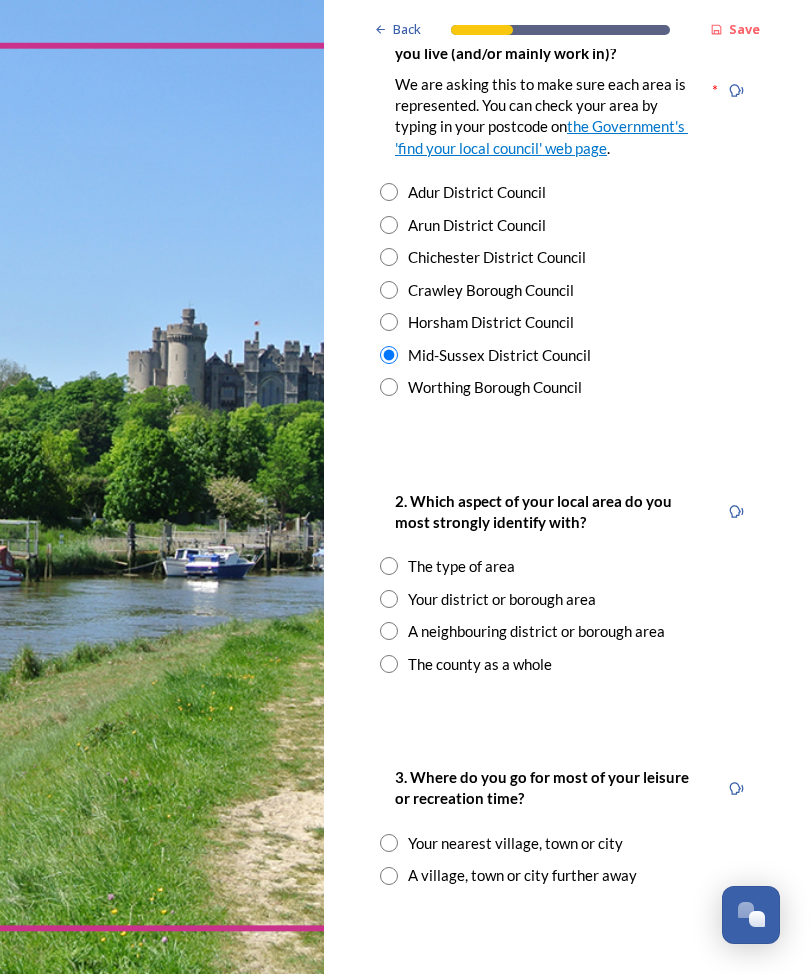 scroll, scrollTop: 489, scrollLeft: 0, axis: vertical 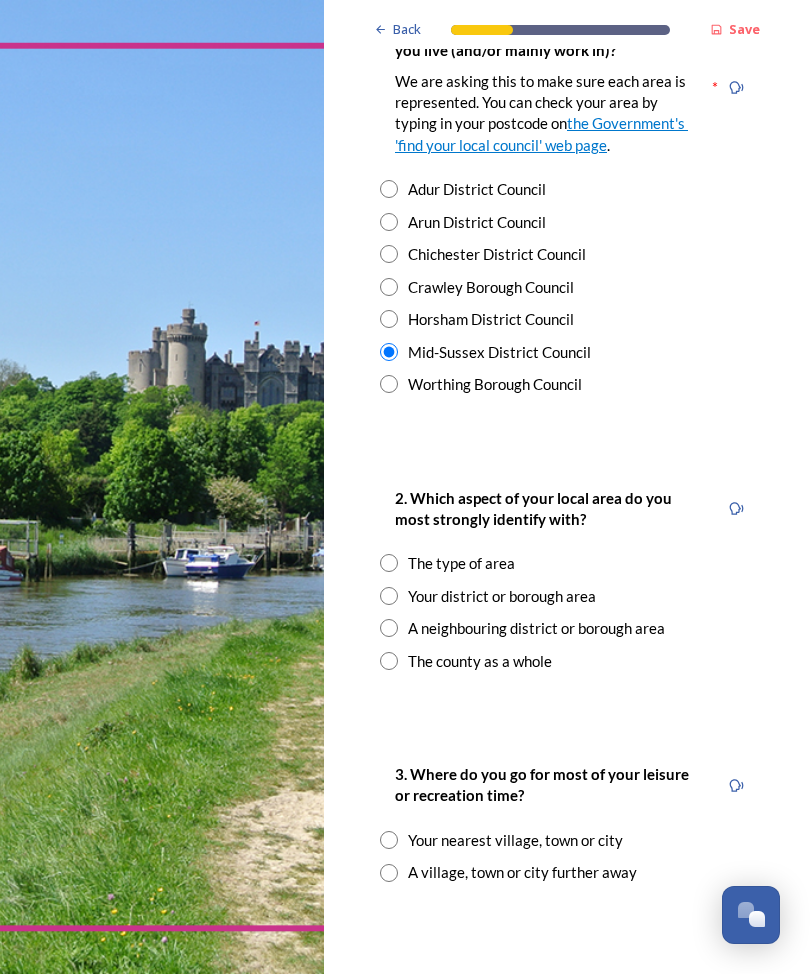 click at bounding box center (389, 596) 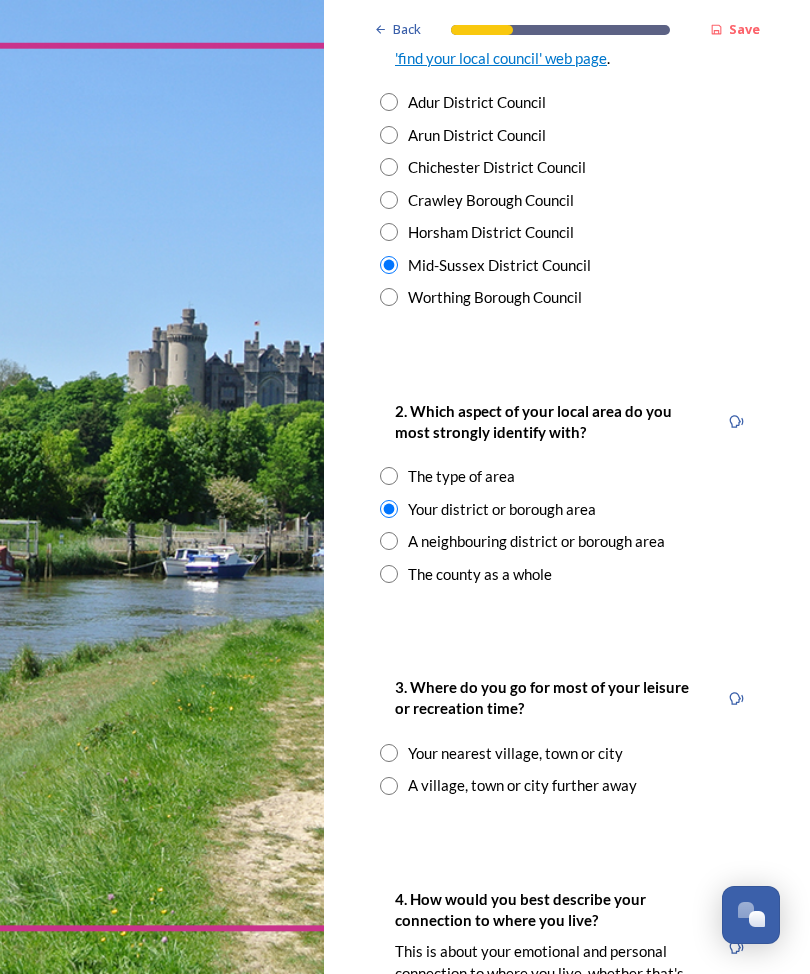 scroll, scrollTop: 576, scrollLeft: 0, axis: vertical 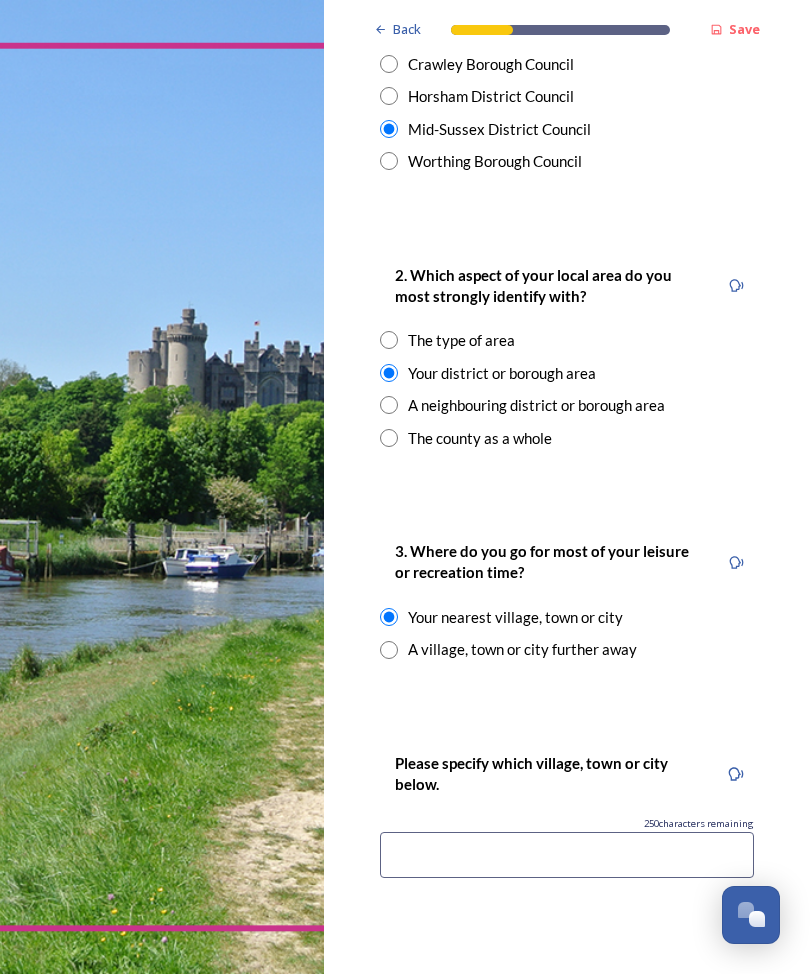 click at bounding box center [567, 855] 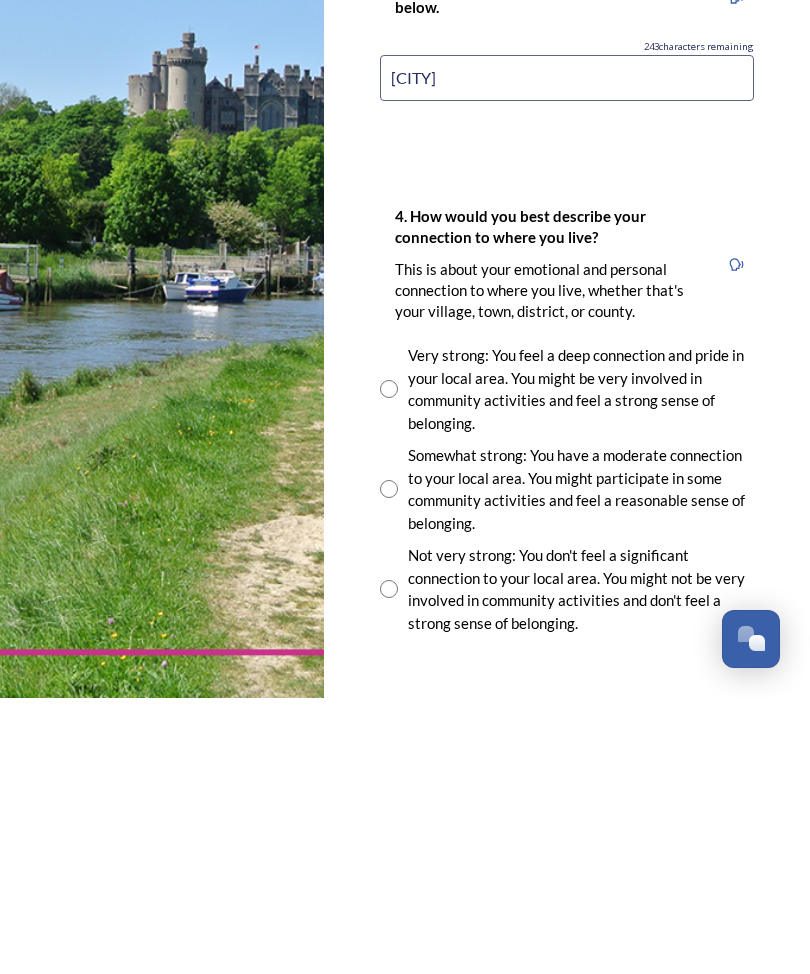scroll, scrollTop: 1213, scrollLeft: 0, axis: vertical 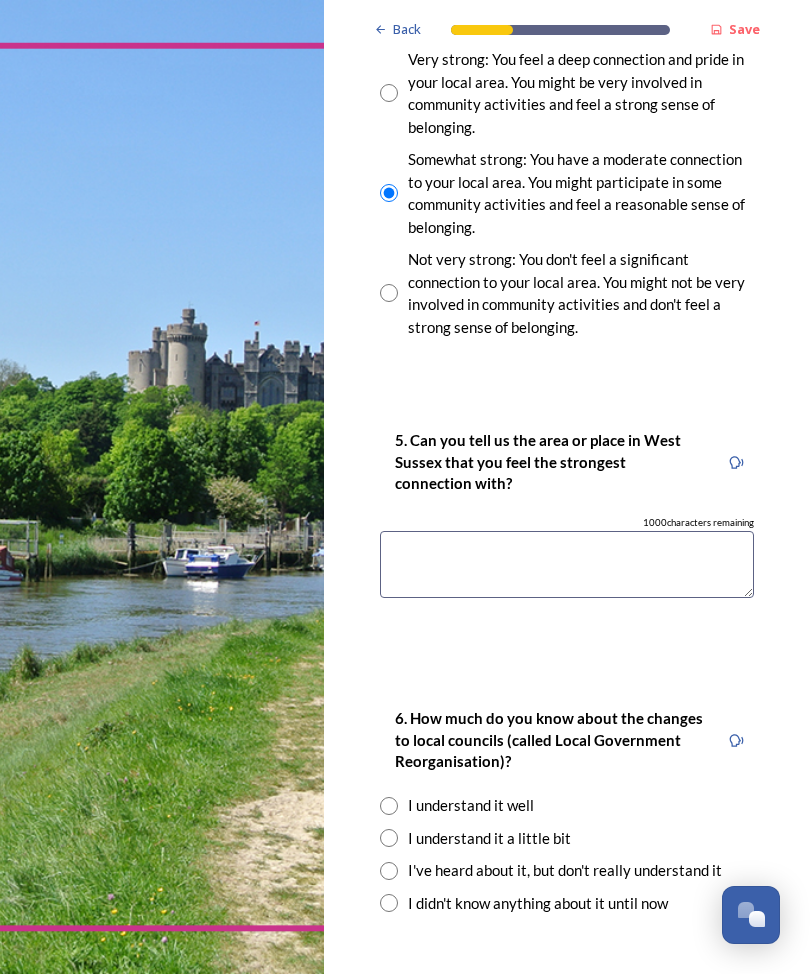 click at bounding box center (567, 564) 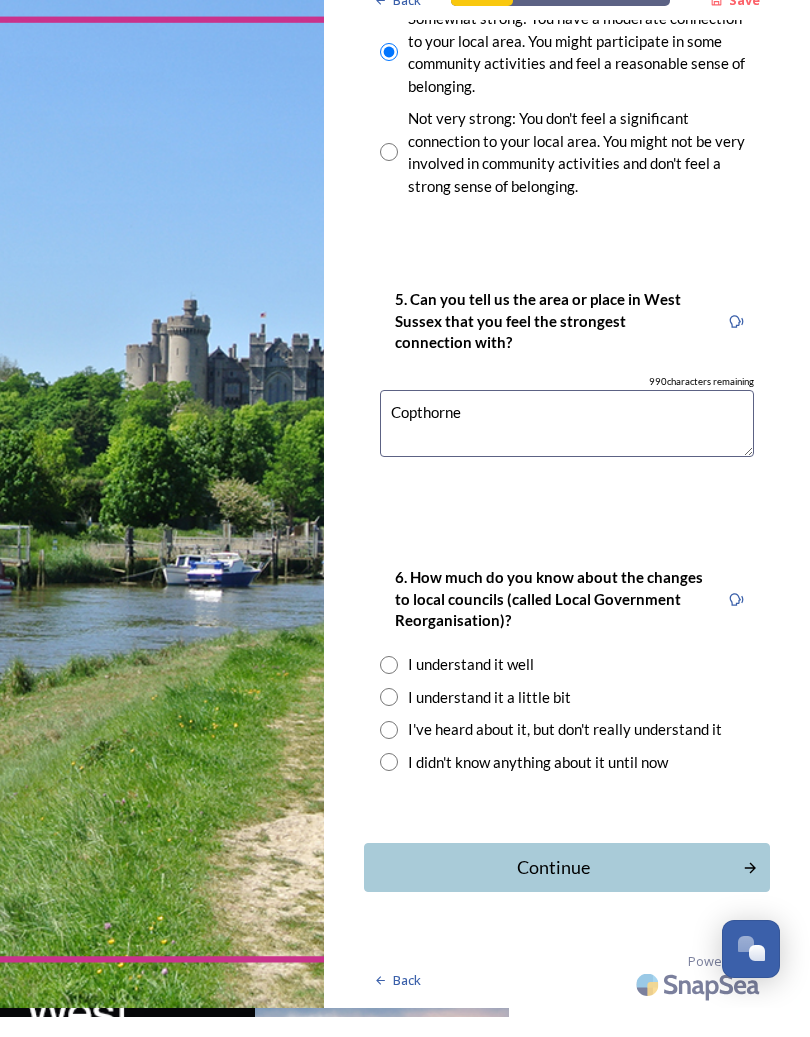 scroll, scrollTop: 1869, scrollLeft: 0, axis: vertical 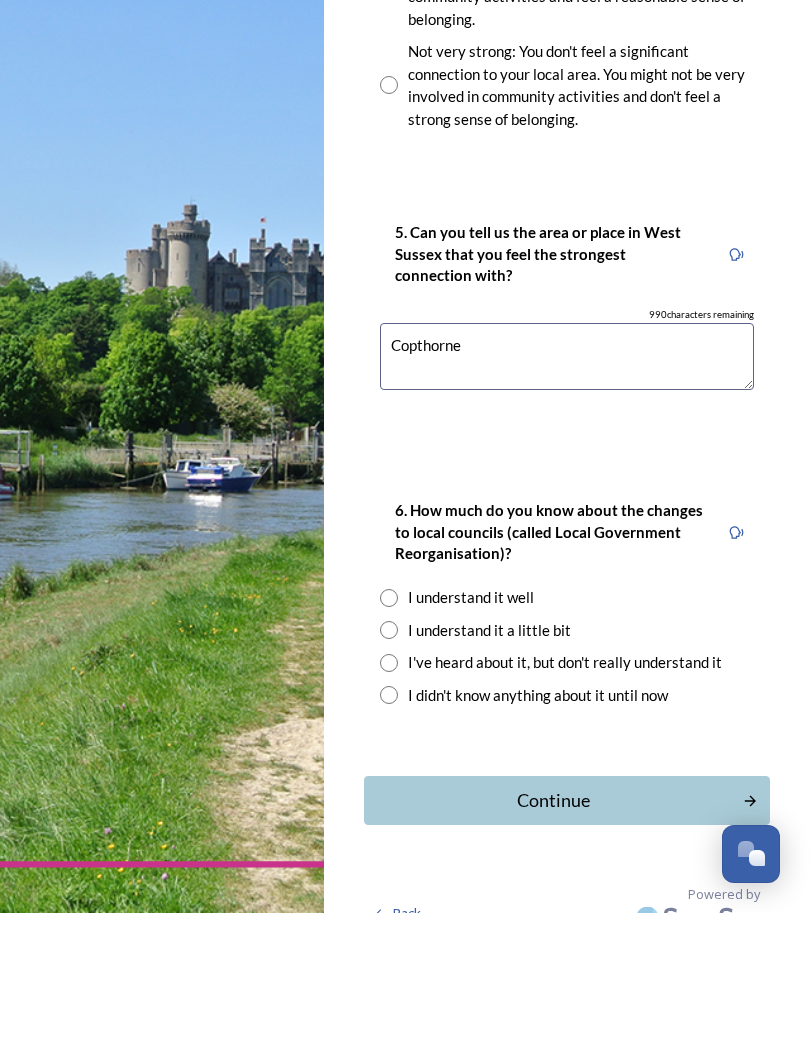 type on "Copthorne" 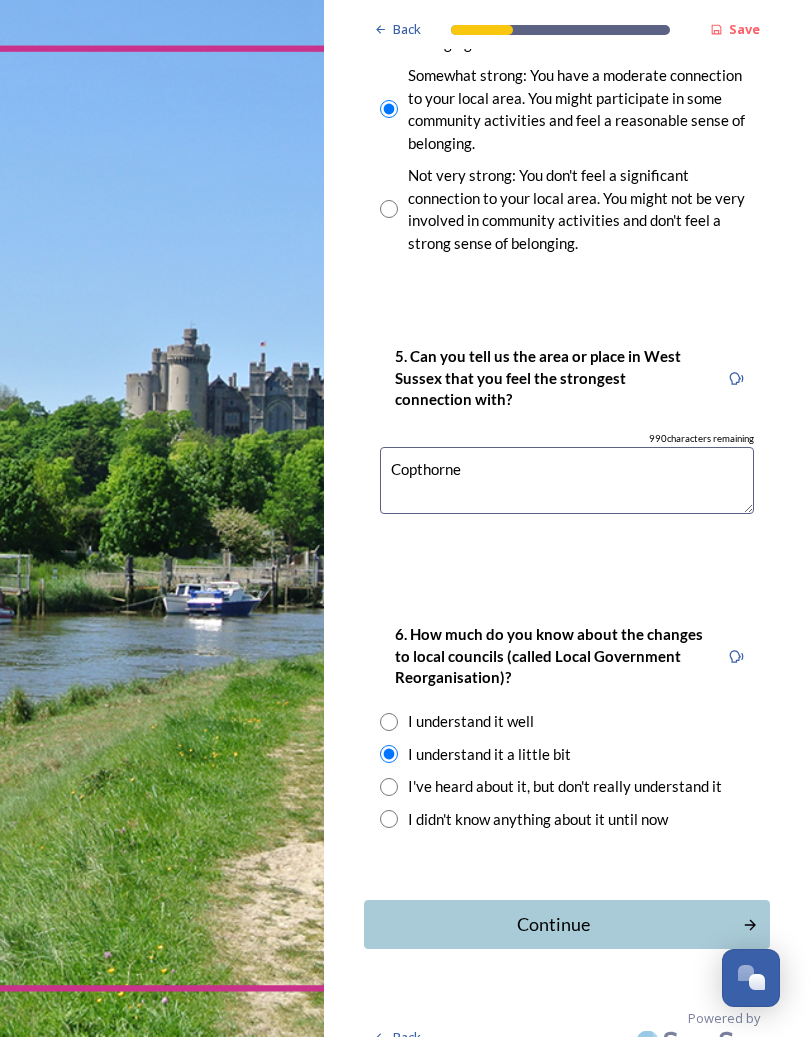 click on "Continue" at bounding box center [553, 924] 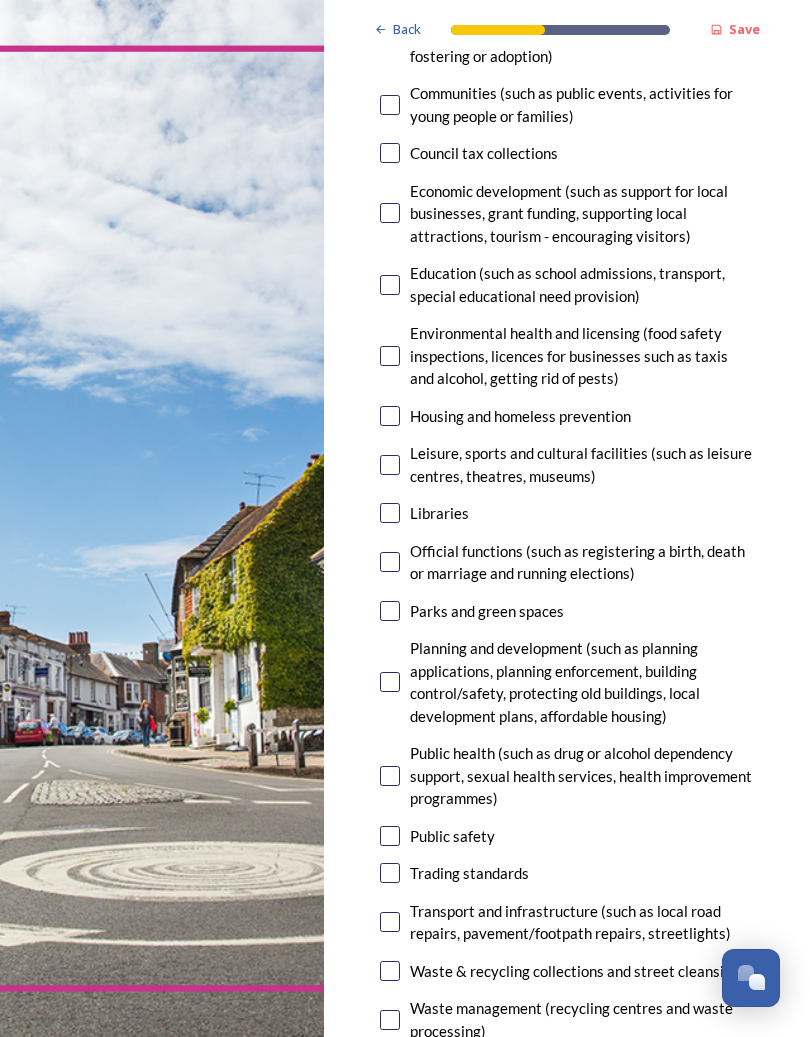 scroll, scrollTop: 409, scrollLeft: 0, axis: vertical 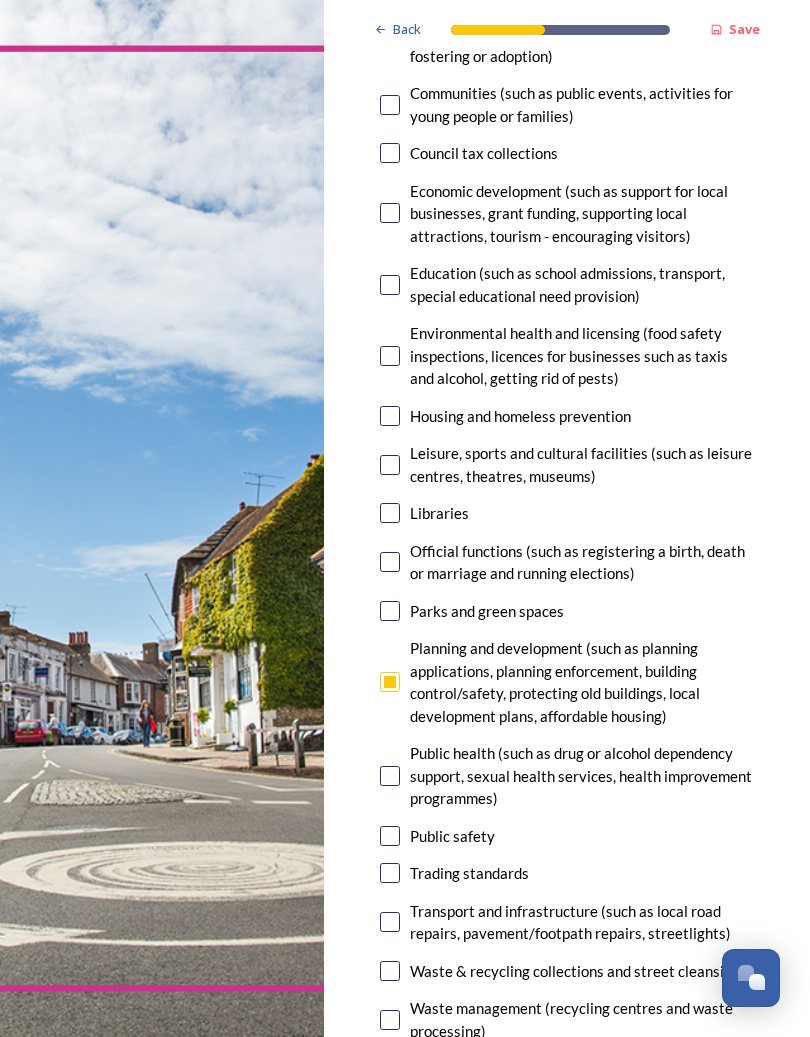 click at bounding box center [390, 465] 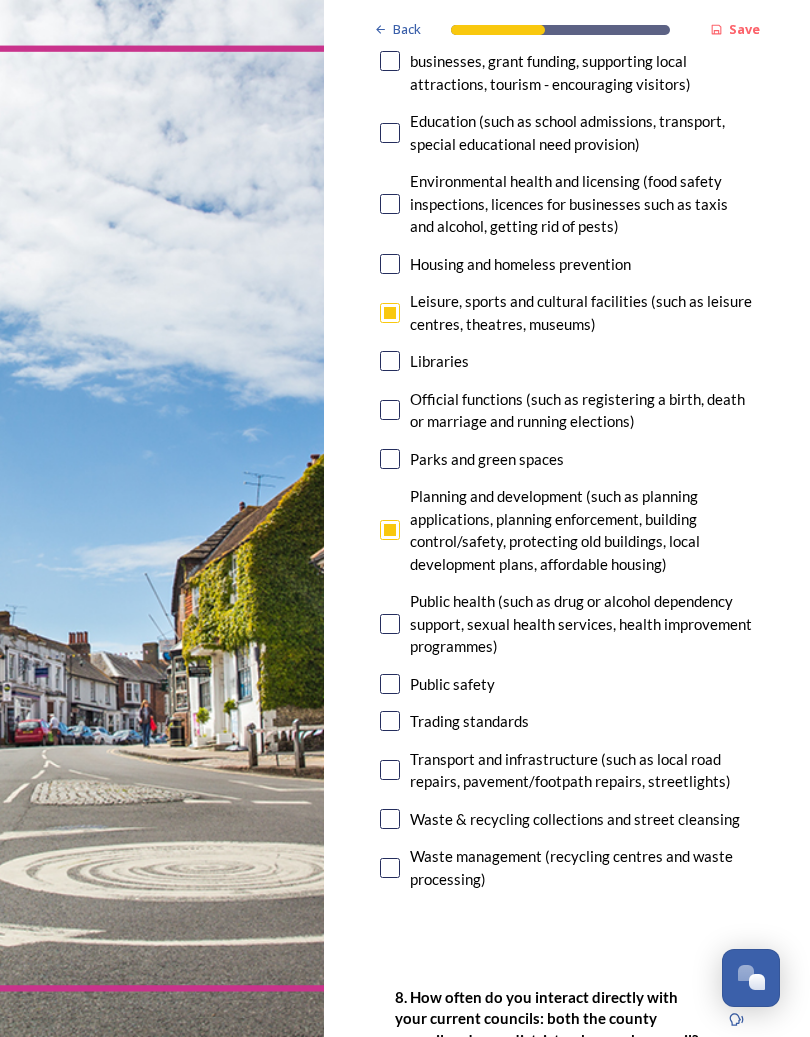 scroll, scrollTop: 565, scrollLeft: 0, axis: vertical 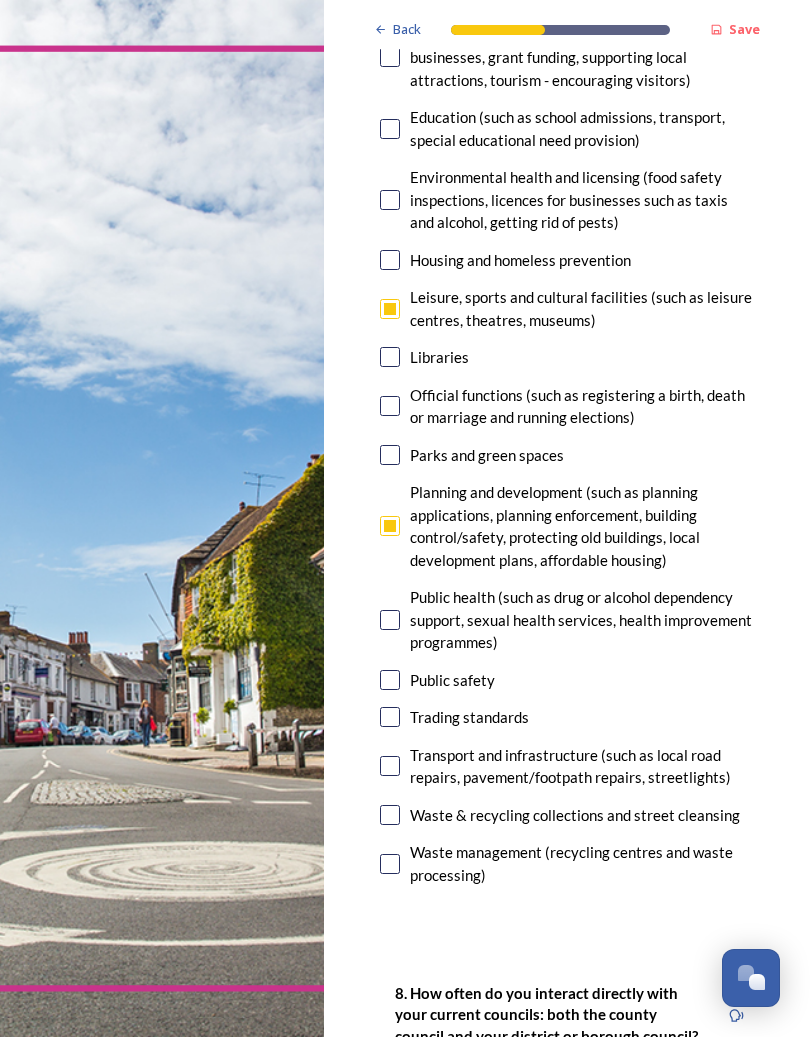 click at bounding box center (390, 766) 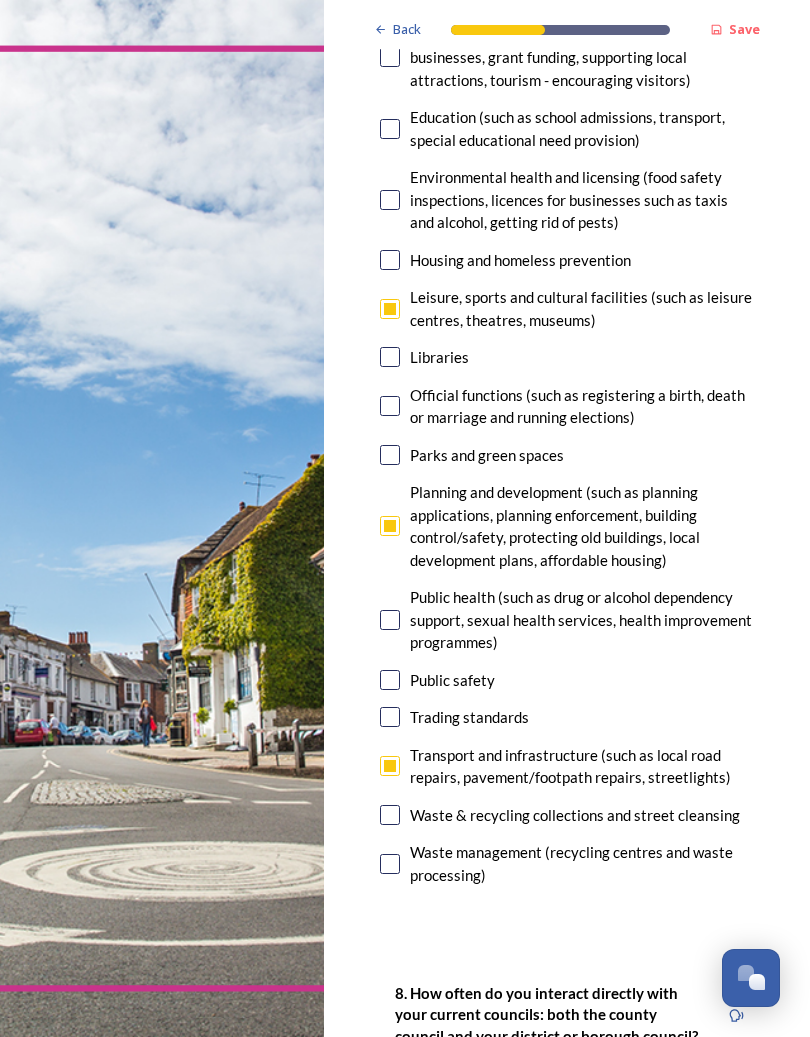 click on "Public safety" at bounding box center (452, 680) 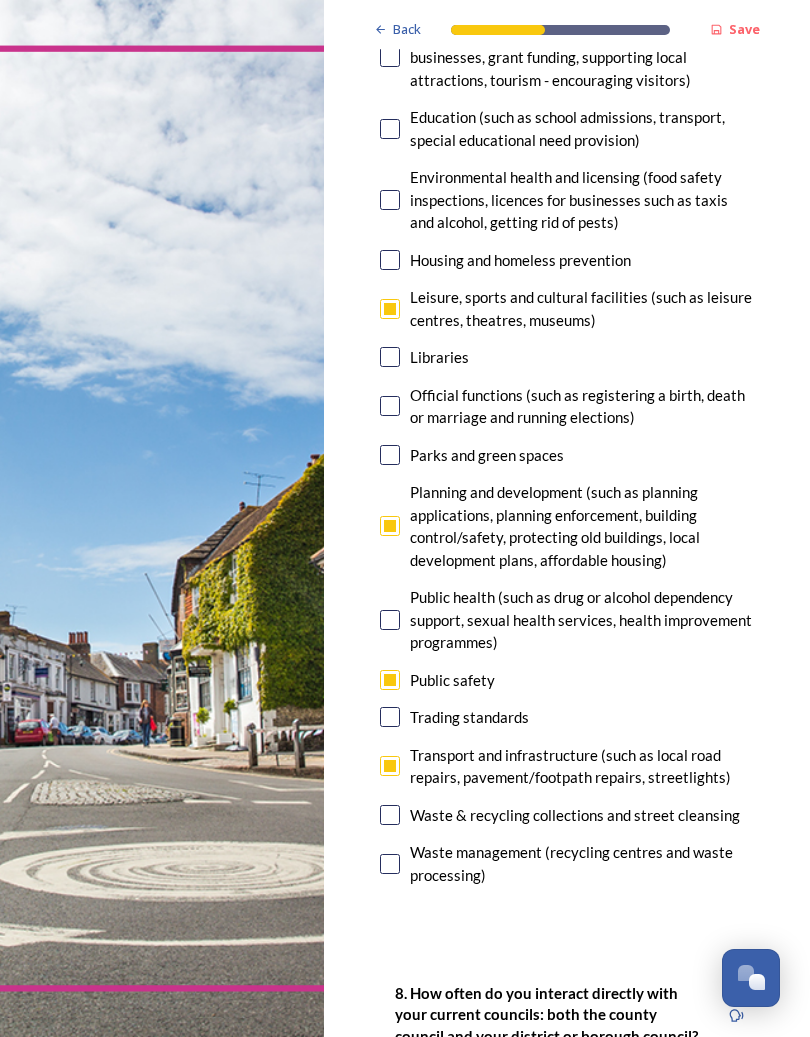 checkbox on "true" 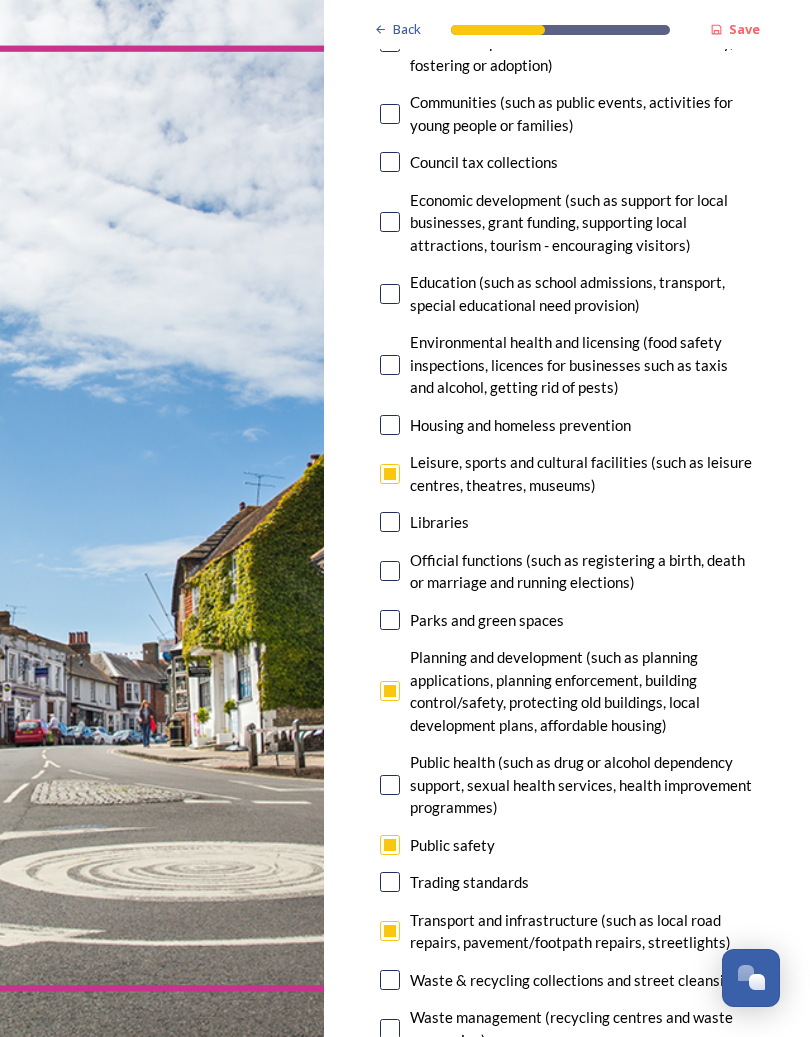 scroll, scrollTop: 399, scrollLeft: 0, axis: vertical 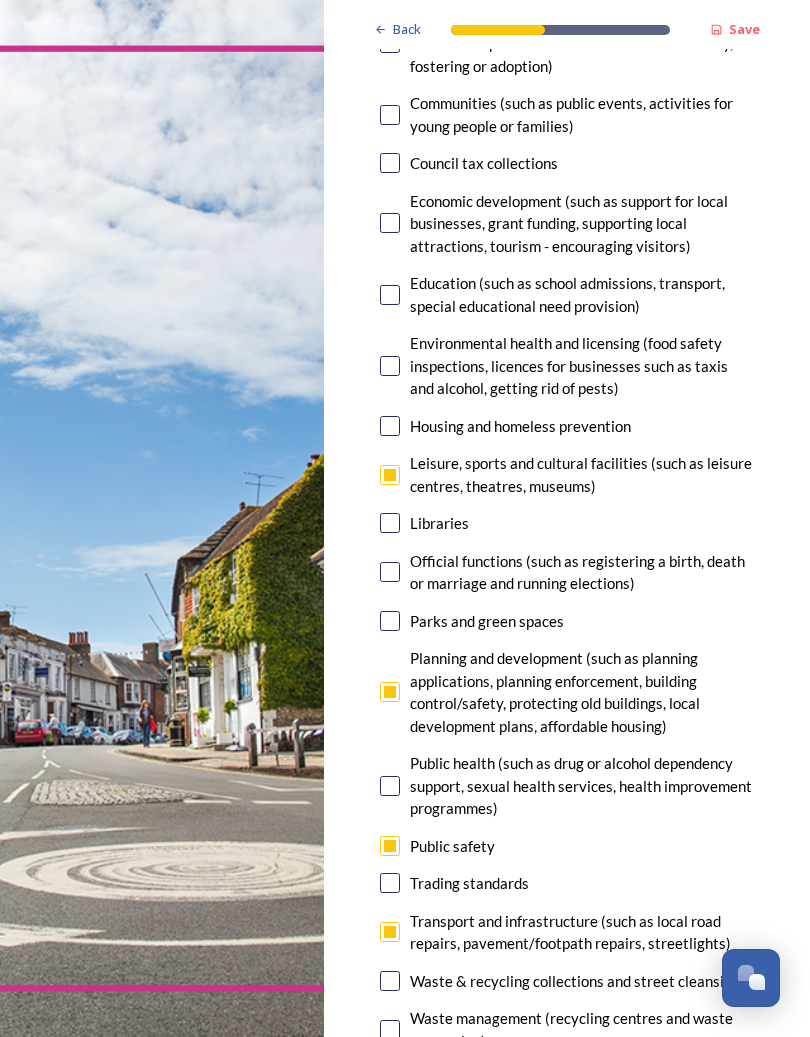 click at bounding box center (390, 366) 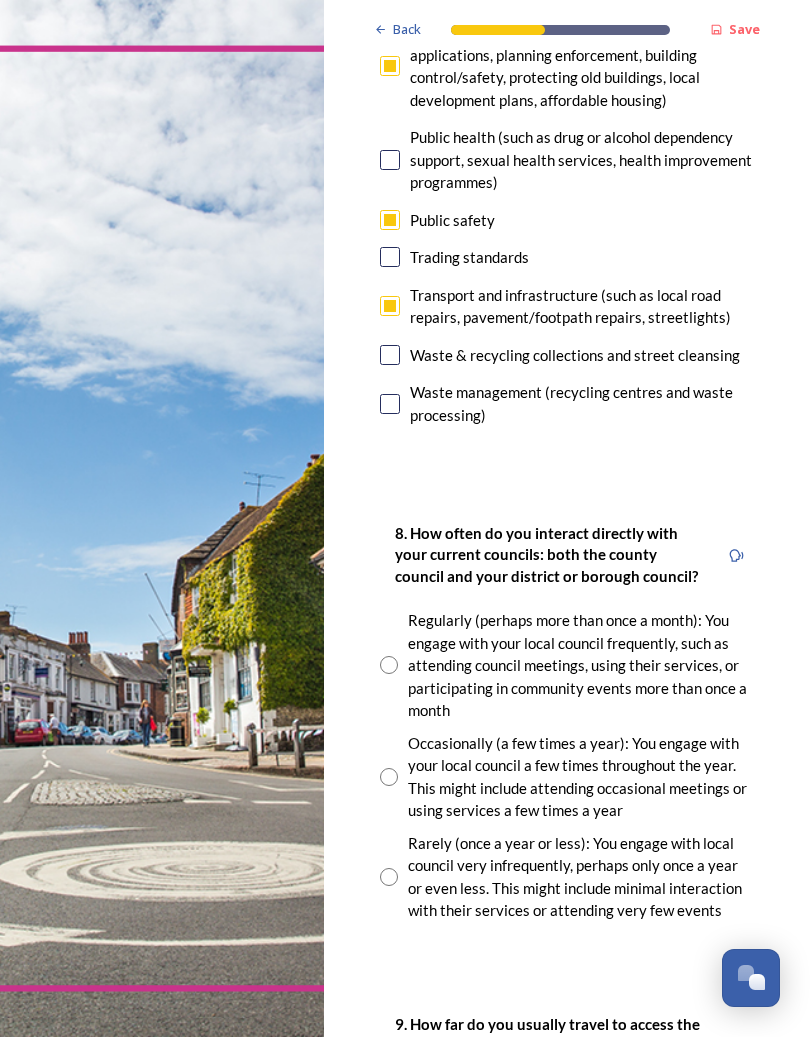scroll, scrollTop: 1028, scrollLeft: 0, axis: vertical 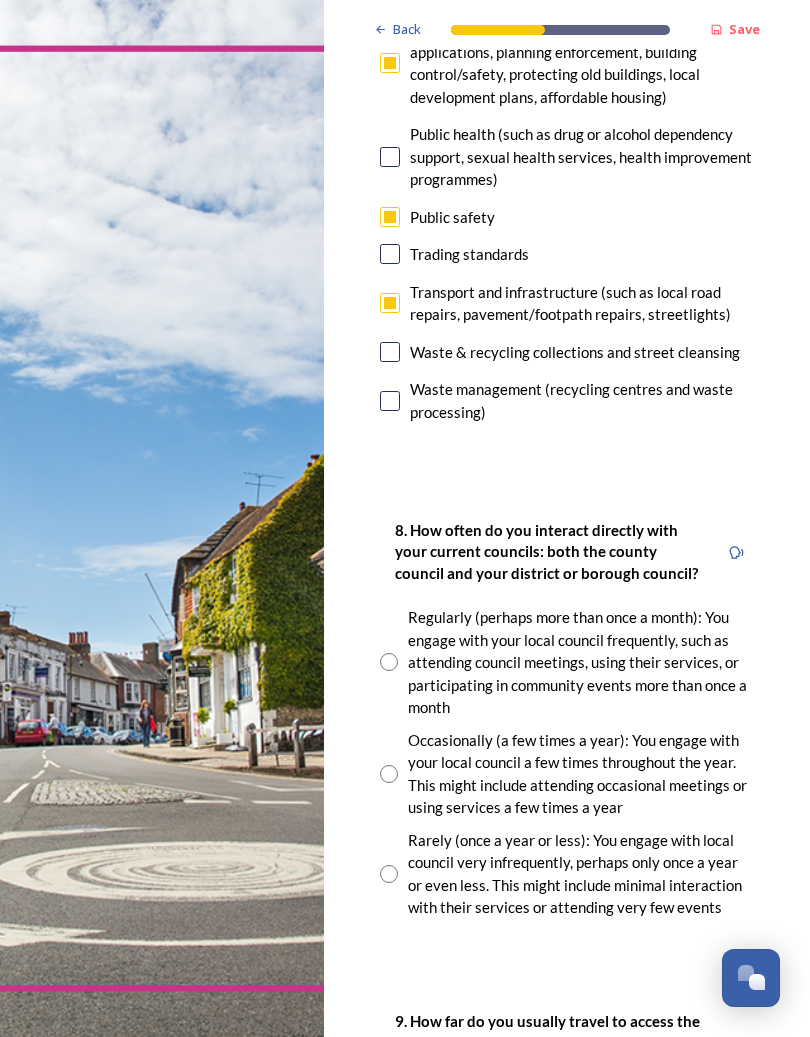 click at bounding box center [389, 874] 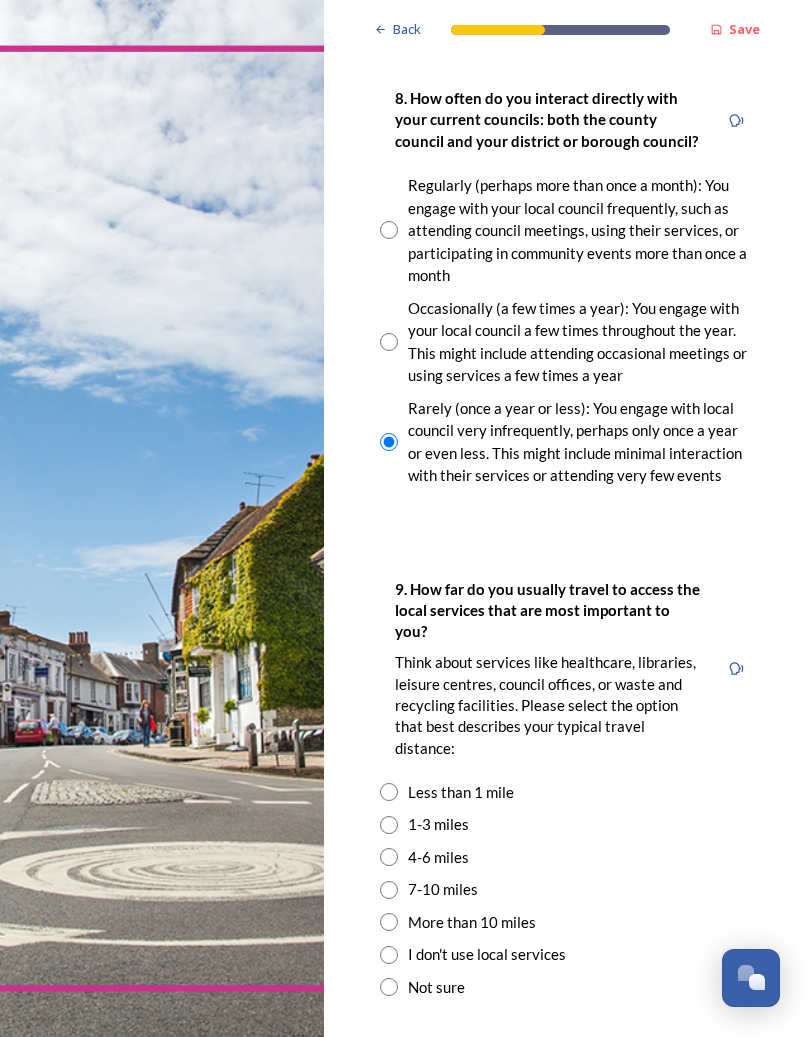 scroll, scrollTop: 1462, scrollLeft: 0, axis: vertical 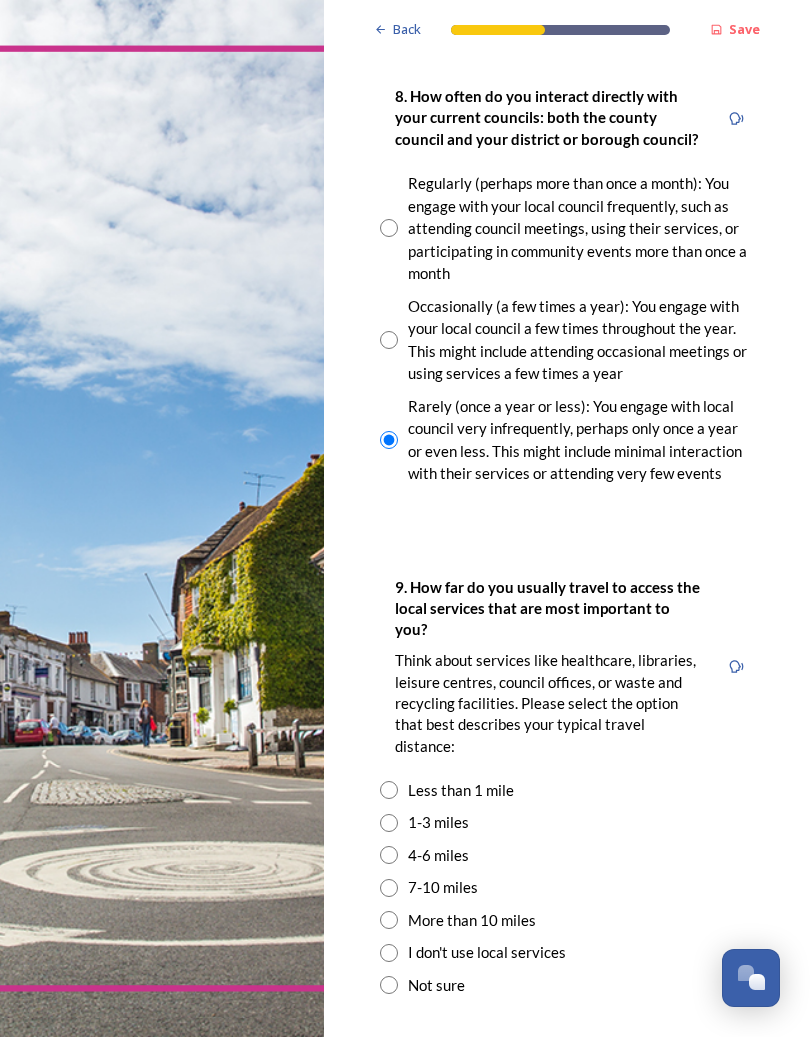 click at bounding box center (389, 920) 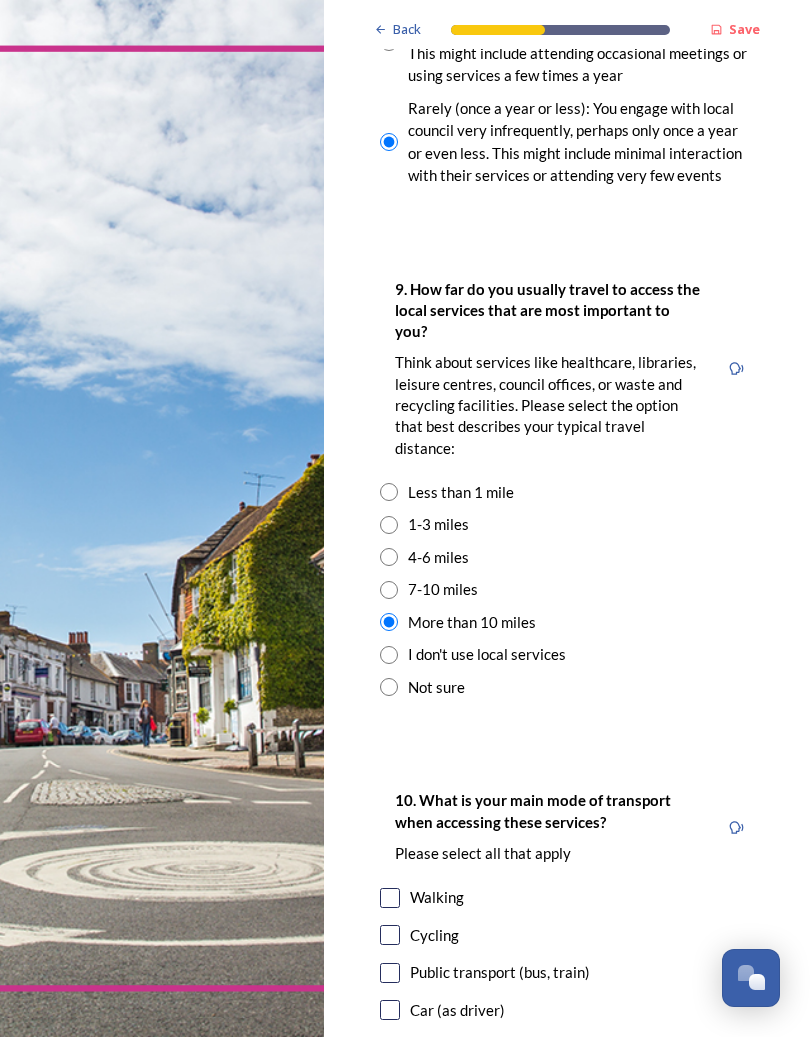 scroll, scrollTop: 1760, scrollLeft: 0, axis: vertical 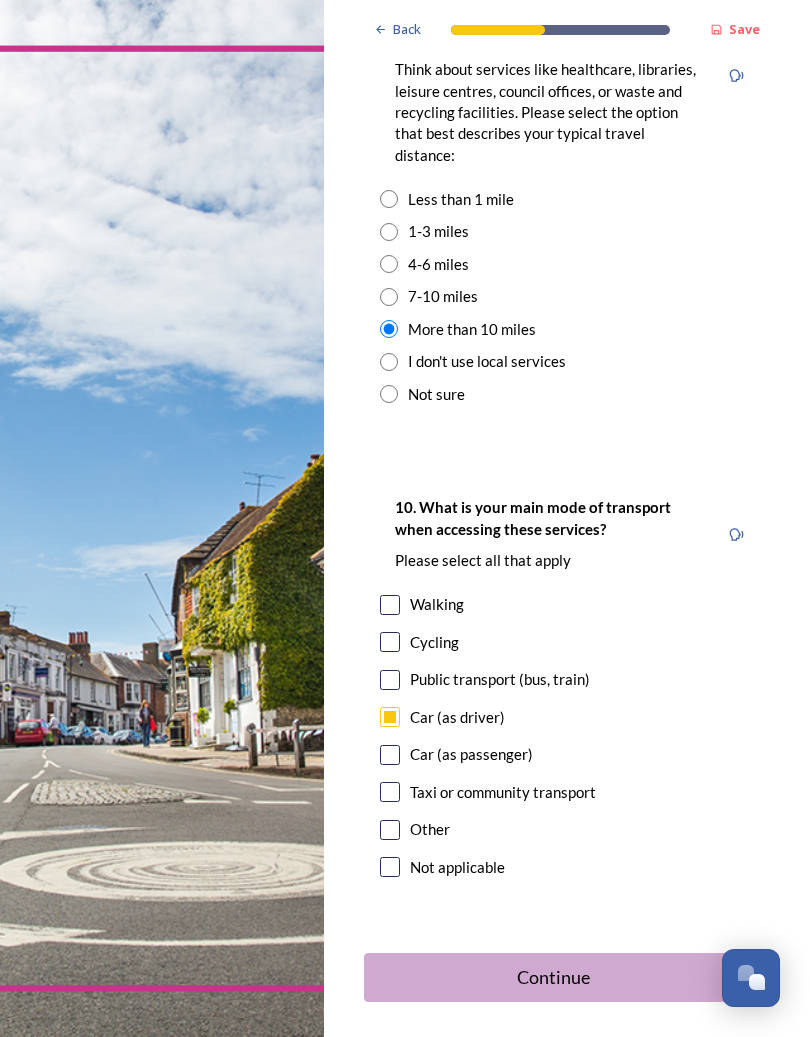 click on "Continue" at bounding box center [553, 977] 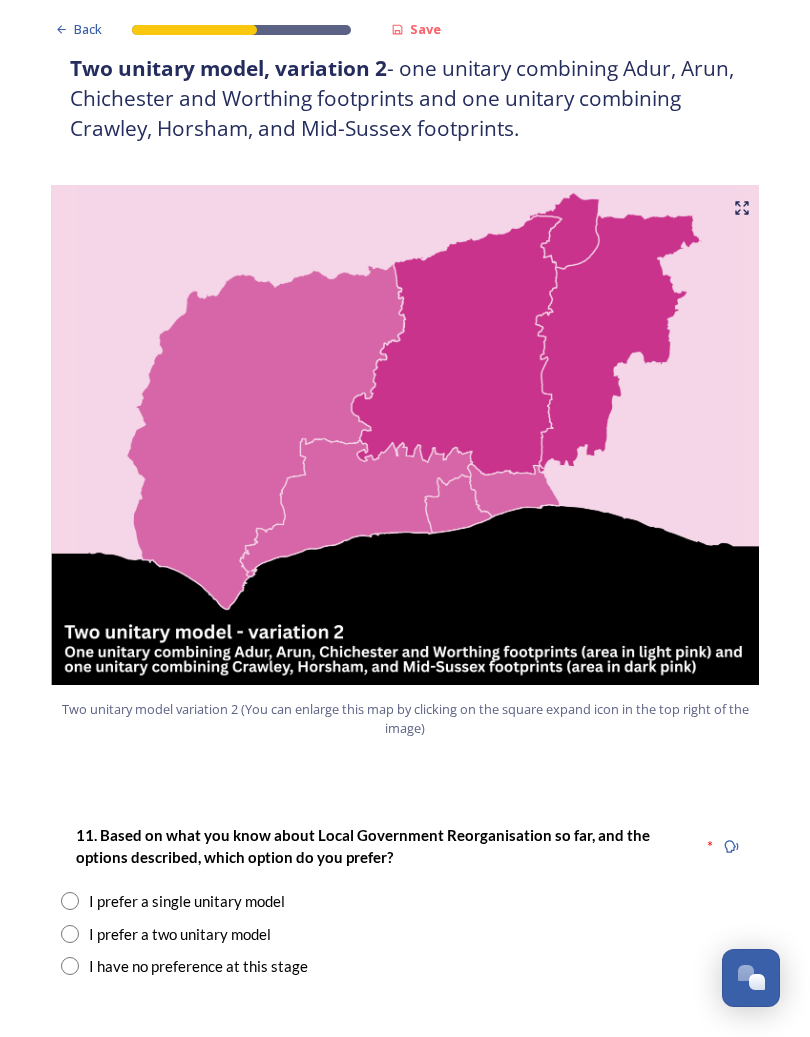 scroll, scrollTop: 1915, scrollLeft: 0, axis: vertical 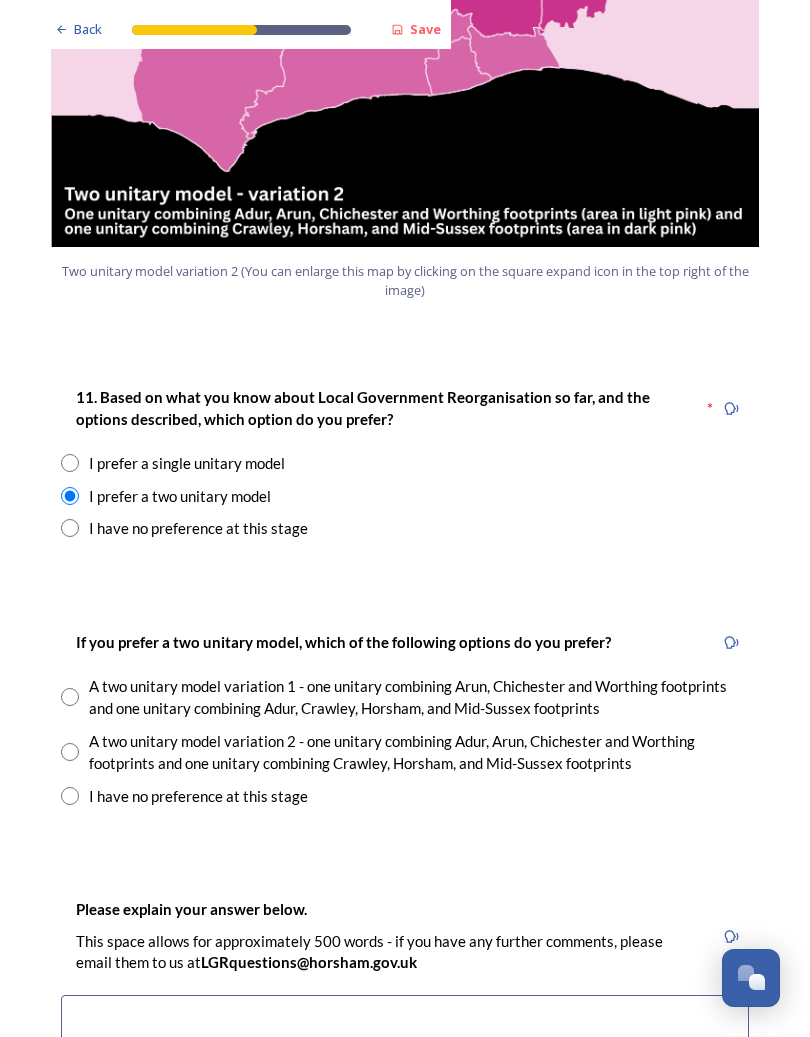 click at bounding box center (70, 752) 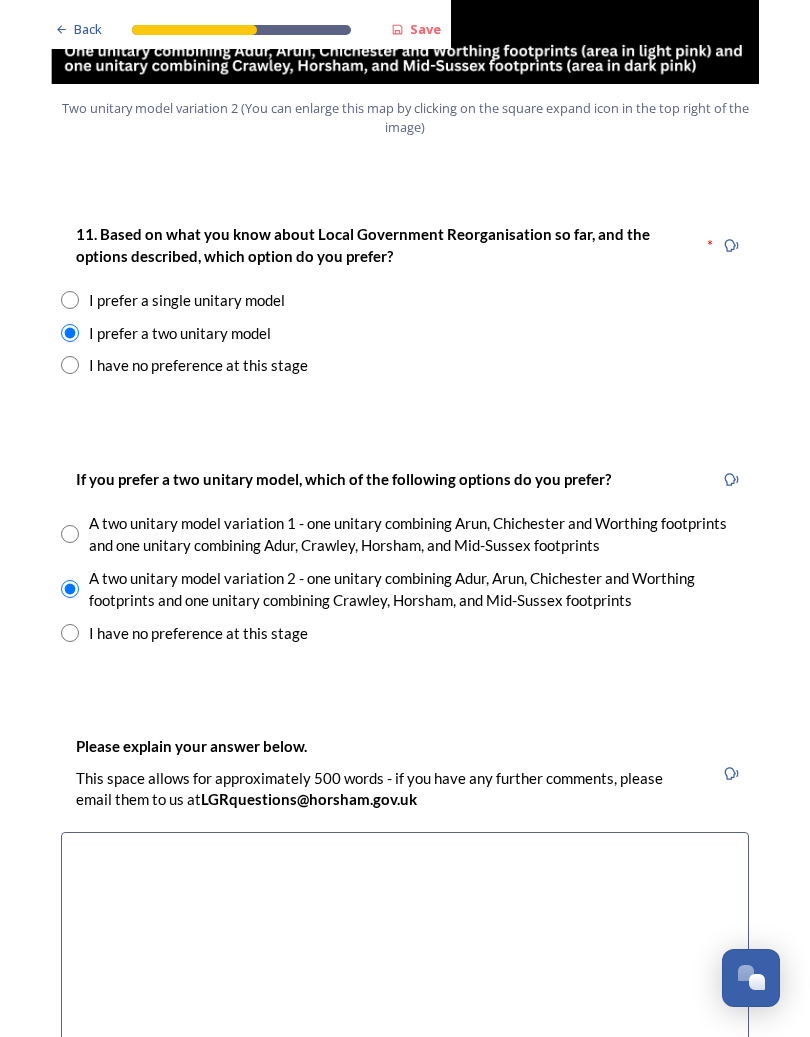scroll, scrollTop: 2516, scrollLeft: 0, axis: vertical 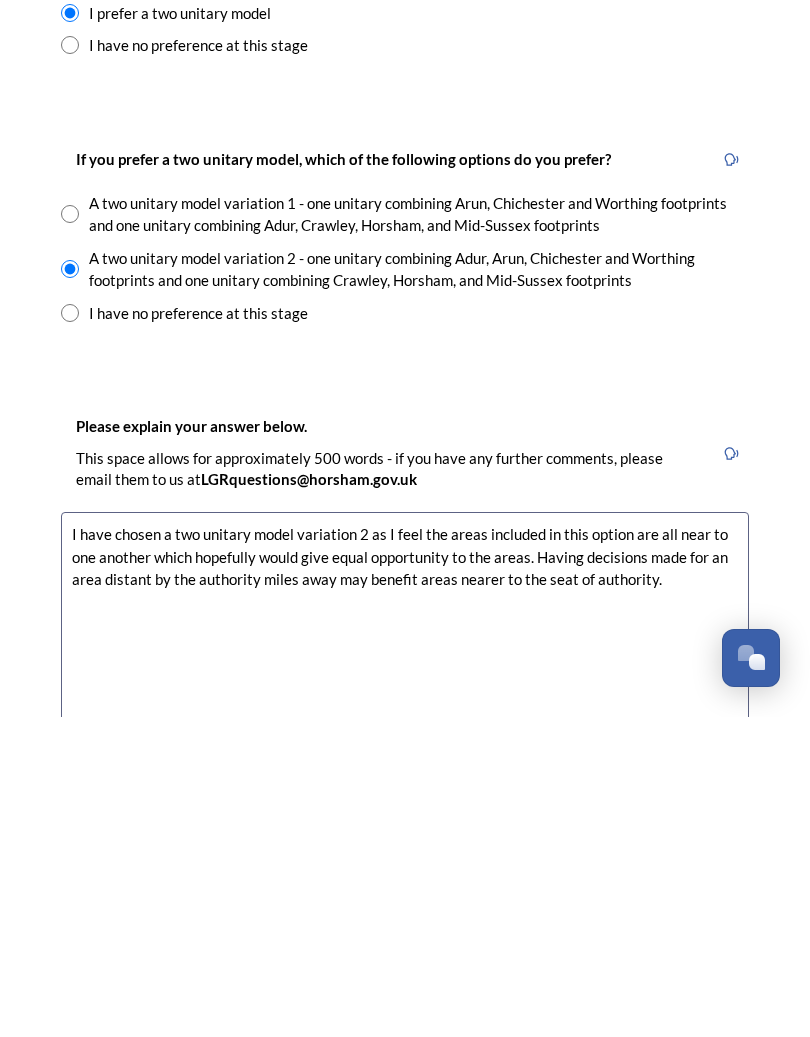 click on "I have chosen a two unitary model variation 2 as I feel the areas included in this option are all near to one another which hopefully would give equal opportunity to the areas. Having decisions made for an area distant by the authority miles away may benefit areas nearer to the seat of authority." at bounding box center [405, 944] 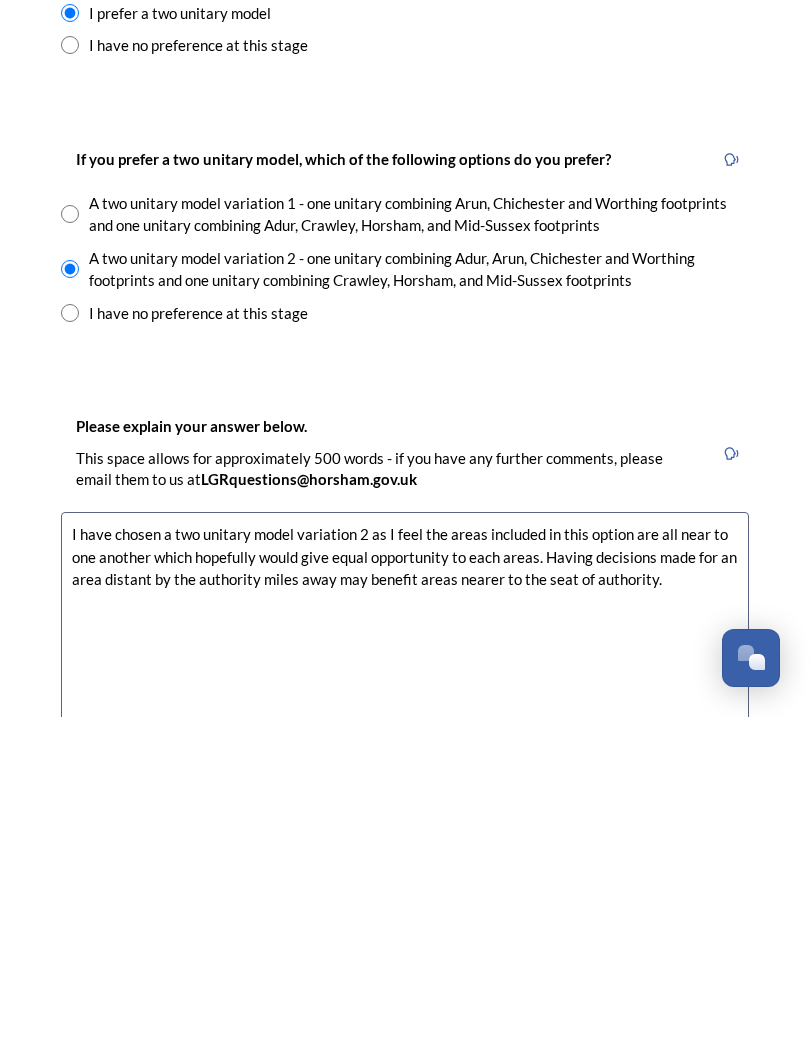 click on "I have chosen a two unitary model variation 2 as I feel the areas included in this option are all near to one another which hopefully would give equal opportunity to each areas. Having decisions made for an area distant by the authority miles away may benefit areas nearer to the seat of authority." at bounding box center [405, 944] 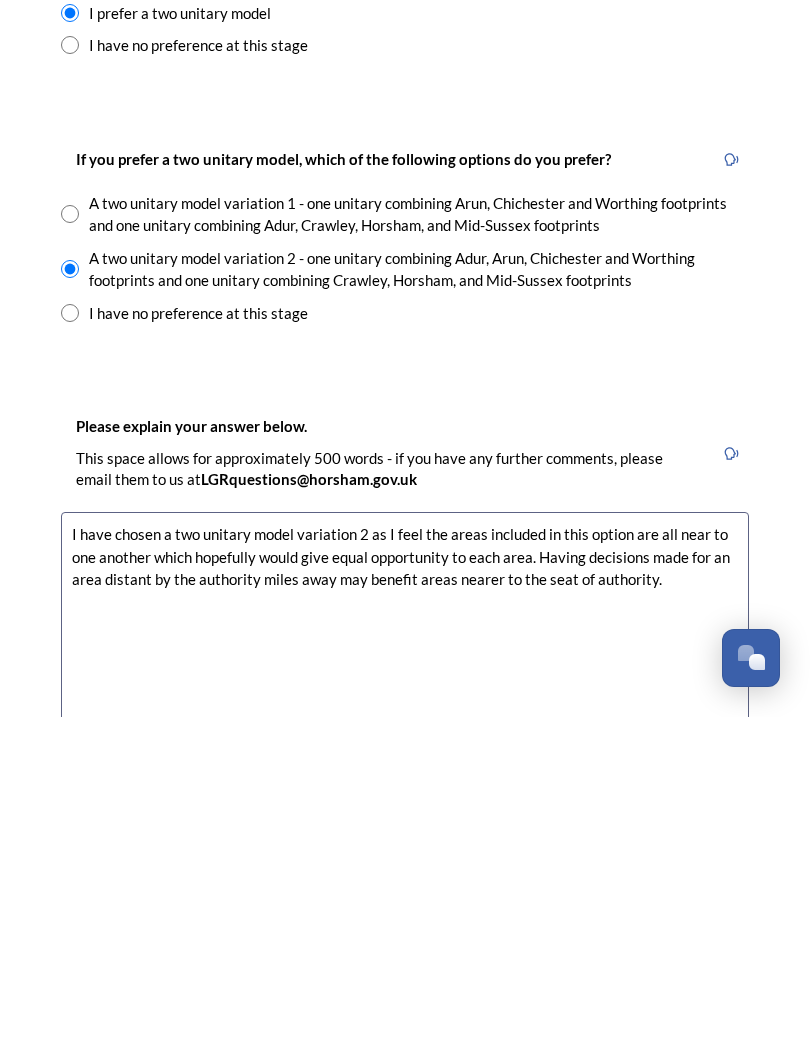 click on "I have chosen a two unitary model variation 2 as I feel the areas included in this option are all near to one another which hopefully would give equal opportunity to each area. Having decisions made for an area distant by the authority miles away may benefit areas nearer to the seat of authority." at bounding box center (405, 944) 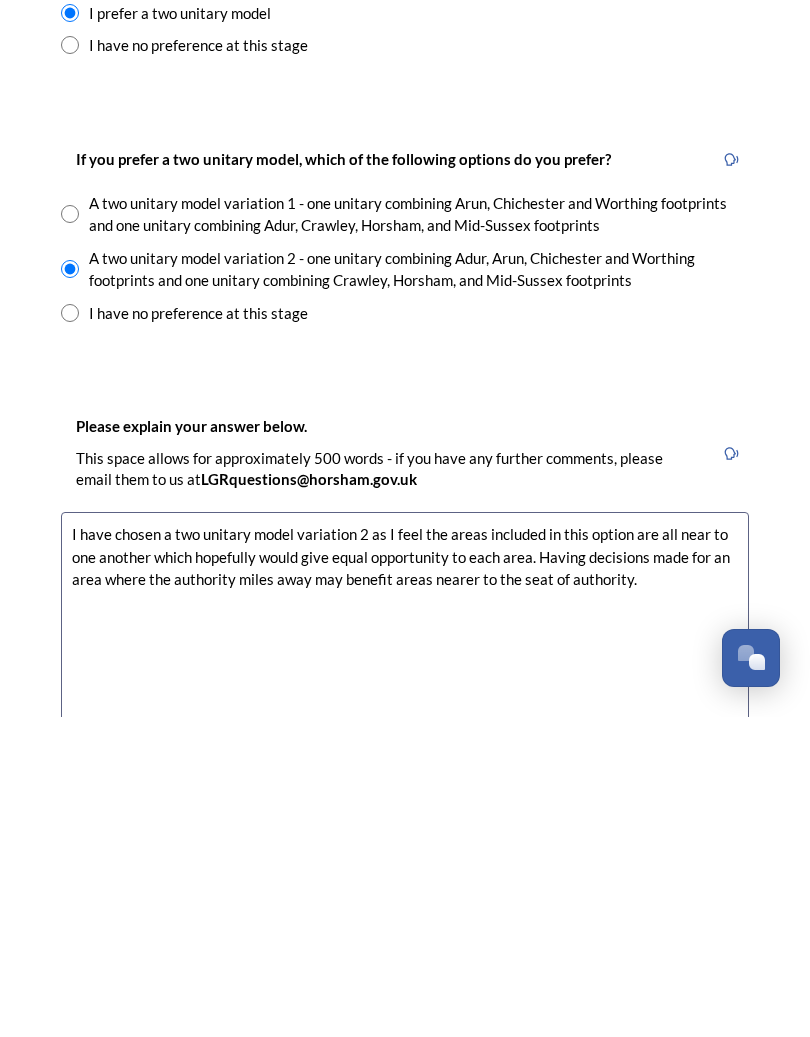 click on "I have chosen a two unitary model variation 2 as I feel the areas included in this option are all near to one another which hopefully would give equal opportunity to each area. Having decisions made for an area where the authority miles away may benefit areas nearer to the seat of authority." at bounding box center (405, 944) 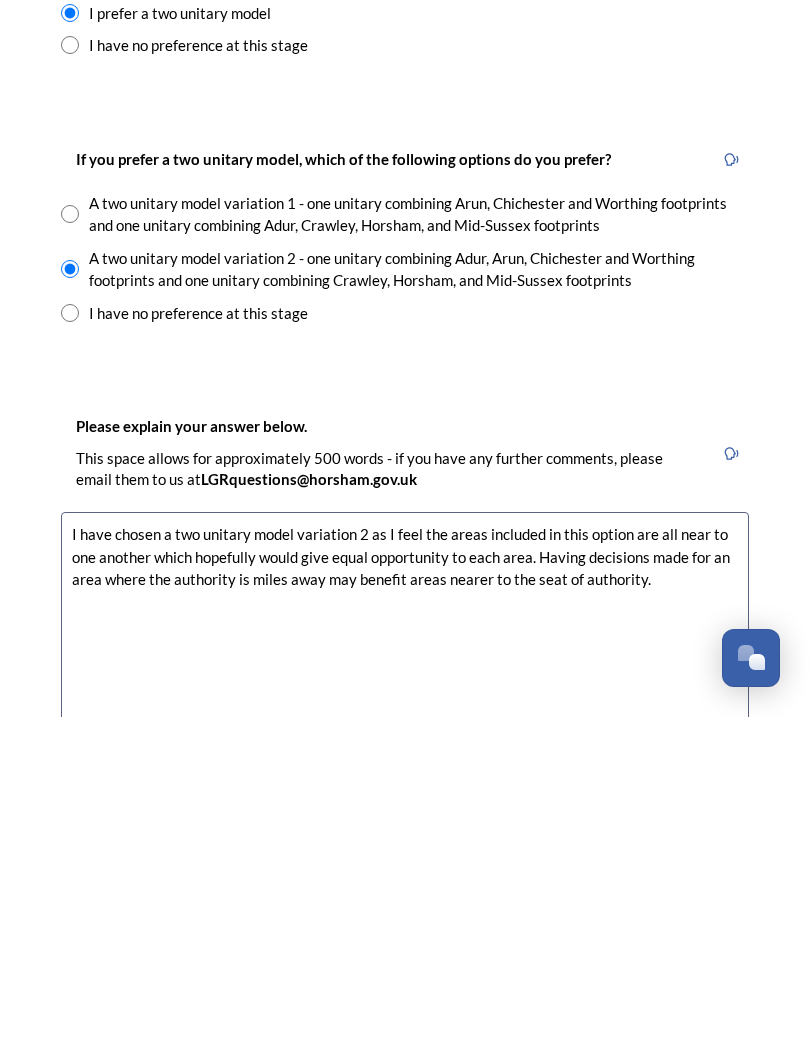 click on "I have chosen a two unitary model variation 2 as I feel the areas included in this option are all near to one another which hopefully would give equal opportunity to each area. Having decisions made for an area where the authority is miles away may benefit areas nearer to the seat of authority." at bounding box center (405, 944) 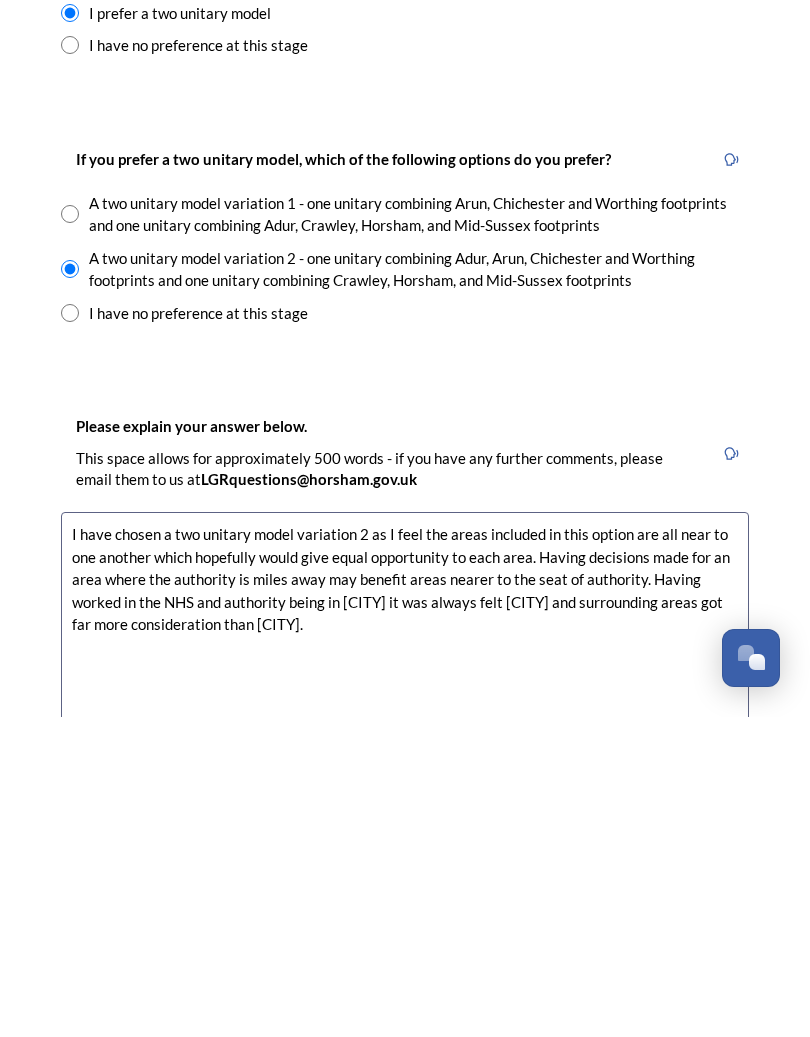 click on "I have chosen a two unitary model variation 2 as I feel the areas included in this option are all near to one another which hopefully would give equal opportunity to each area. Having decisions made for an area where the authority is miles away may benefit areas nearer to the seat of authority. Having worked in the NHS and authority being in [CITY] it was always felt [CITY] and surrounding areas got far more consideration than [CITY]." at bounding box center (405, 944) 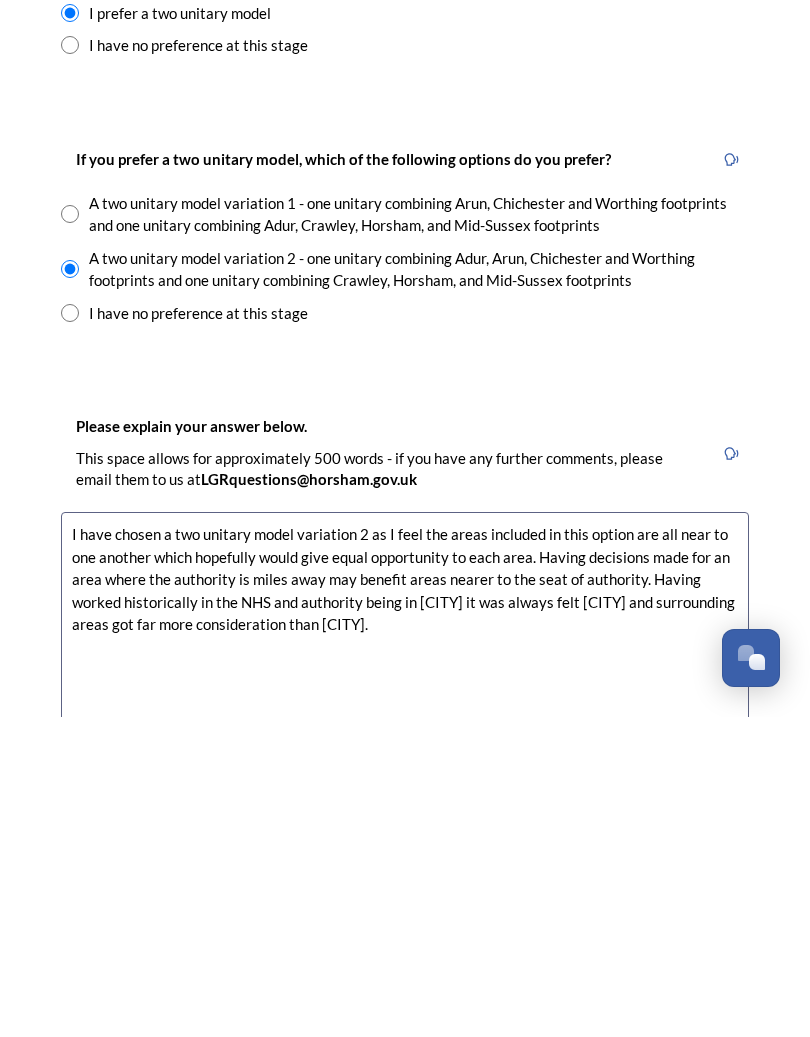 click on "I have chosen a two unitary model variation 2 as I feel the areas included in this option are all near to one another which hopefully would give equal opportunity to each area. Having decisions made for an area where the authority is miles away may benefit areas nearer to the seat of authority. Having worked historically in the NHS and authority being in [CITY] it was always felt [CITY] and surrounding areas got far more consideration than [CITY]." at bounding box center (405, 944) 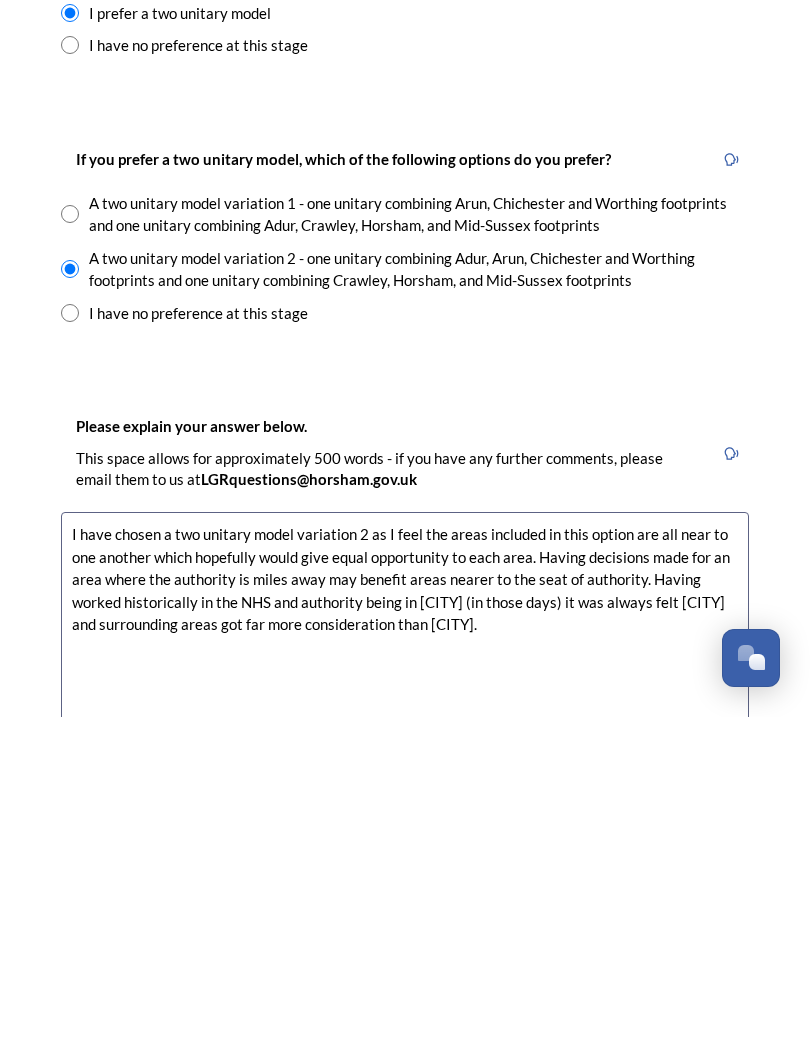 click on "I have chosen a two unitary model variation 2 as I feel the areas included in this option are all near to one another which hopefully would give equal opportunity to each area. Having decisions made for an area where the authority is miles away may benefit areas nearer to the seat of authority. Having worked historically in the NHS and authority being in [CITY] (in those days) it was always felt [CITY] and surrounding areas got far more consideration than [CITY]." at bounding box center (405, 944) 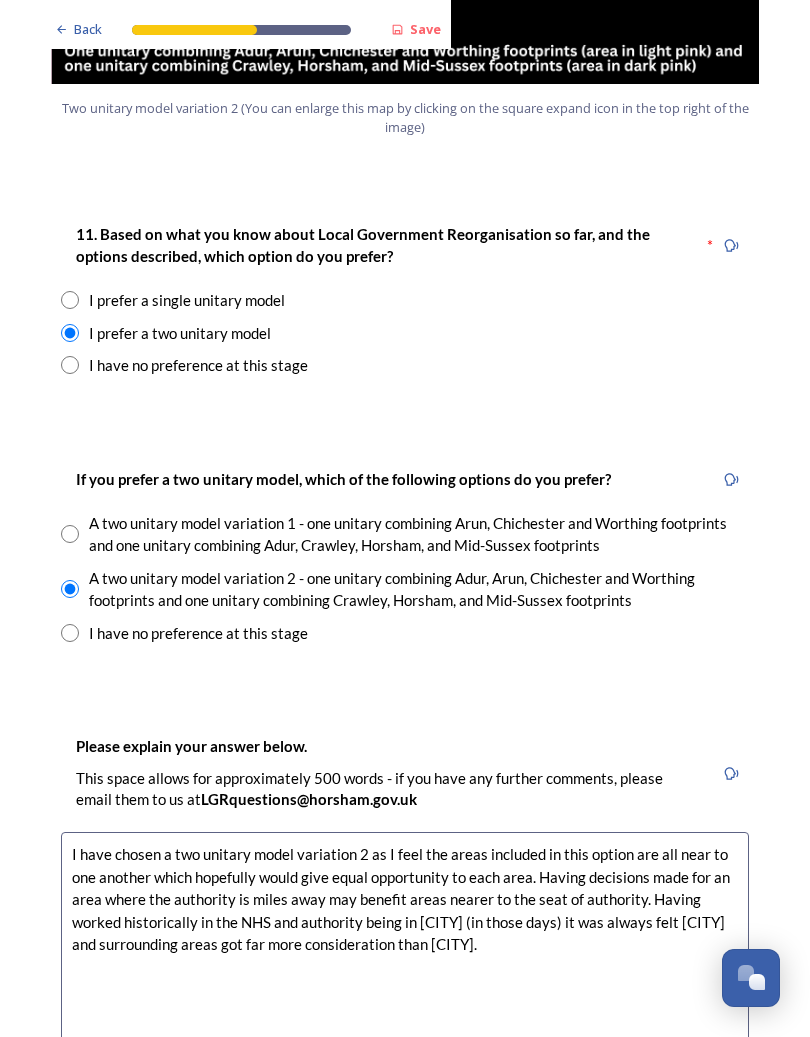 click on "I have chosen a two unitary model variation 2 as I feel the areas included in this option are all near to one another which hopefully would give equal opportunity to each area. Having decisions made for an area where the authority is miles away may benefit areas nearer to the seat of authority. Having worked historically in the NHS and authority being in [CITY] (in those days) it was always felt [CITY] and surrounding areas got far more consideration than [CITY]." at bounding box center (405, 944) 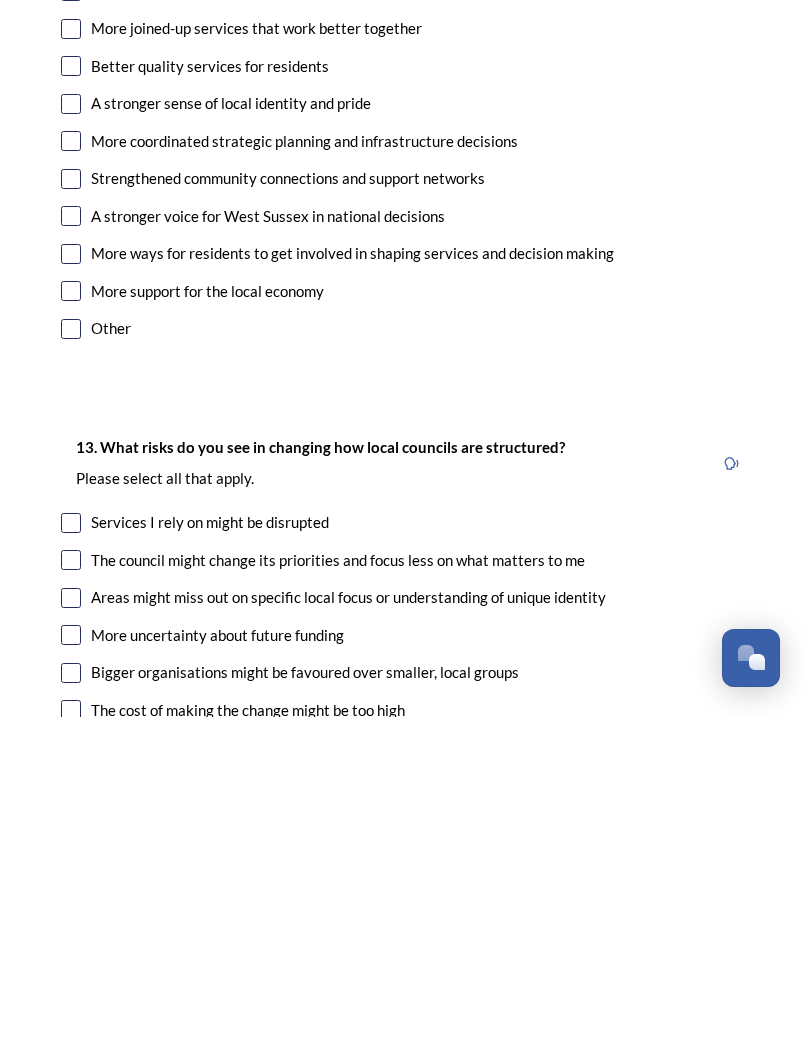 scroll, scrollTop: 3518, scrollLeft: 0, axis: vertical 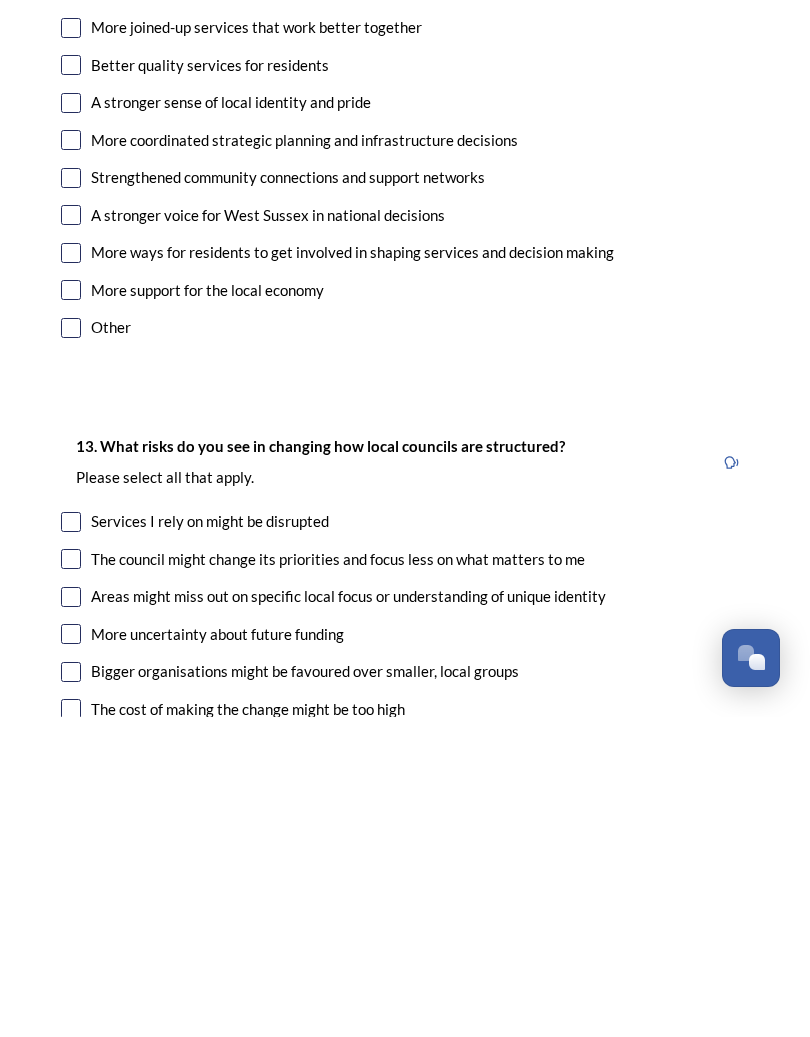 type on "I have chosen a two unitary model variation 2 as I feel the areas included in this option are all near to one another which hopefully would give equal opportunity to each area. Having decisions made for an area where the authority is miles away may benefit areas nearer to the seat of authority. Having worked historically in the NHS and authority being in [CITY] (in those days) it was always felt [CITY] and surrounding areas got far more consideration than Crawley, politics hasn’t changed or got any better." 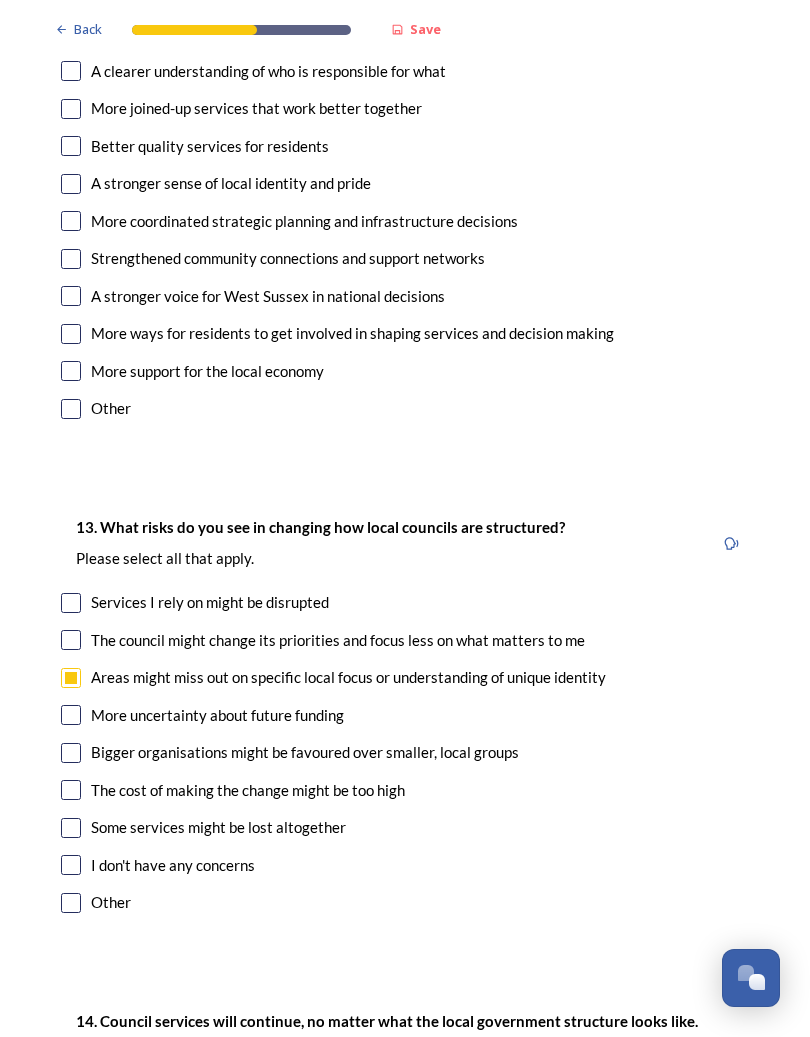 scroll, scrollTop: 3762, scrollLeft: 0, axis: vertical 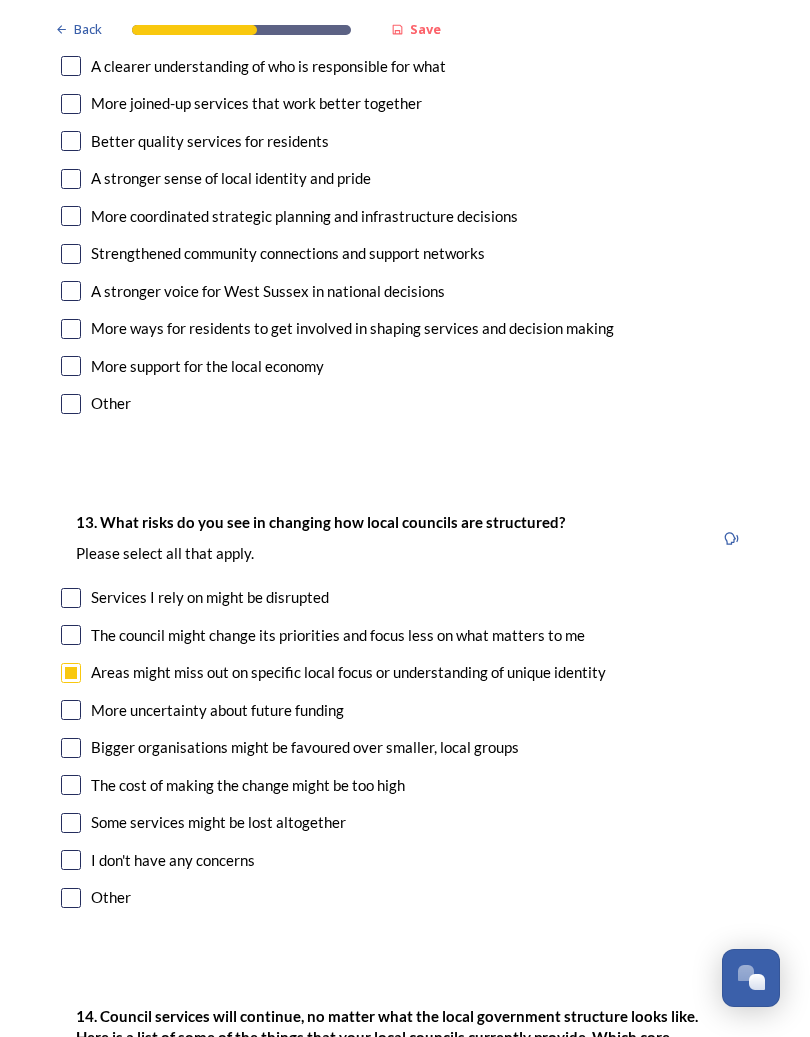 click at bounding box center (71, 710) 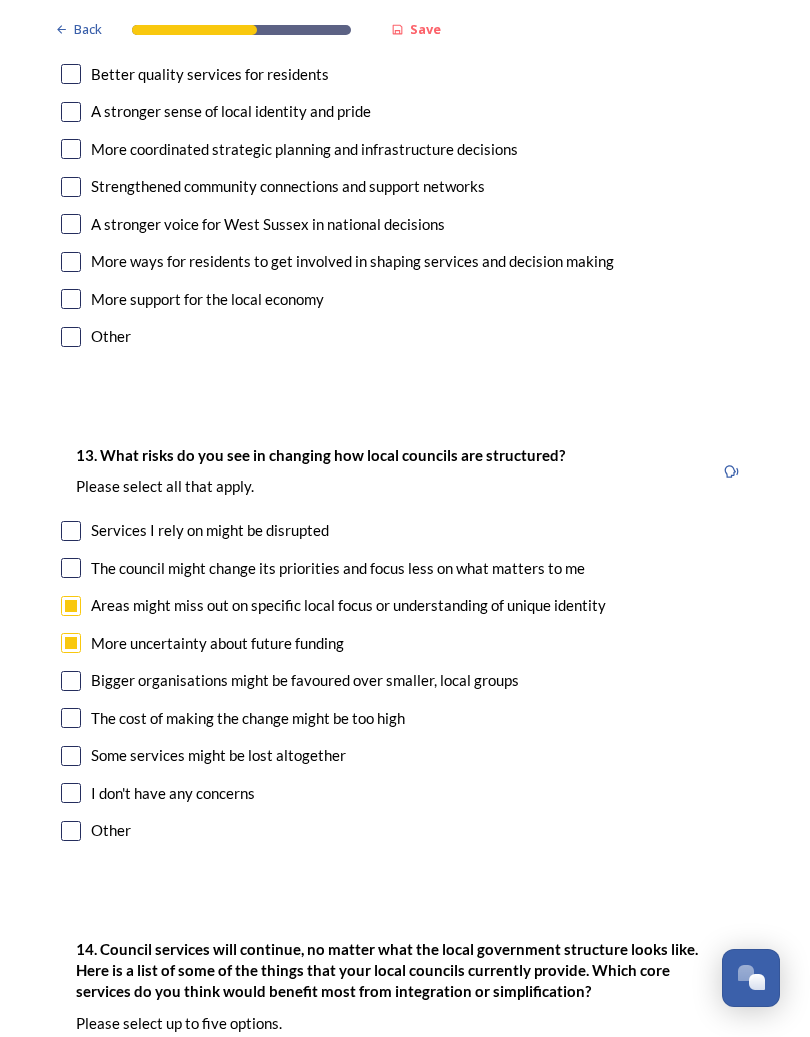 scroll, scrollTop: 3831, scrollLeft: 0, axis: vertical 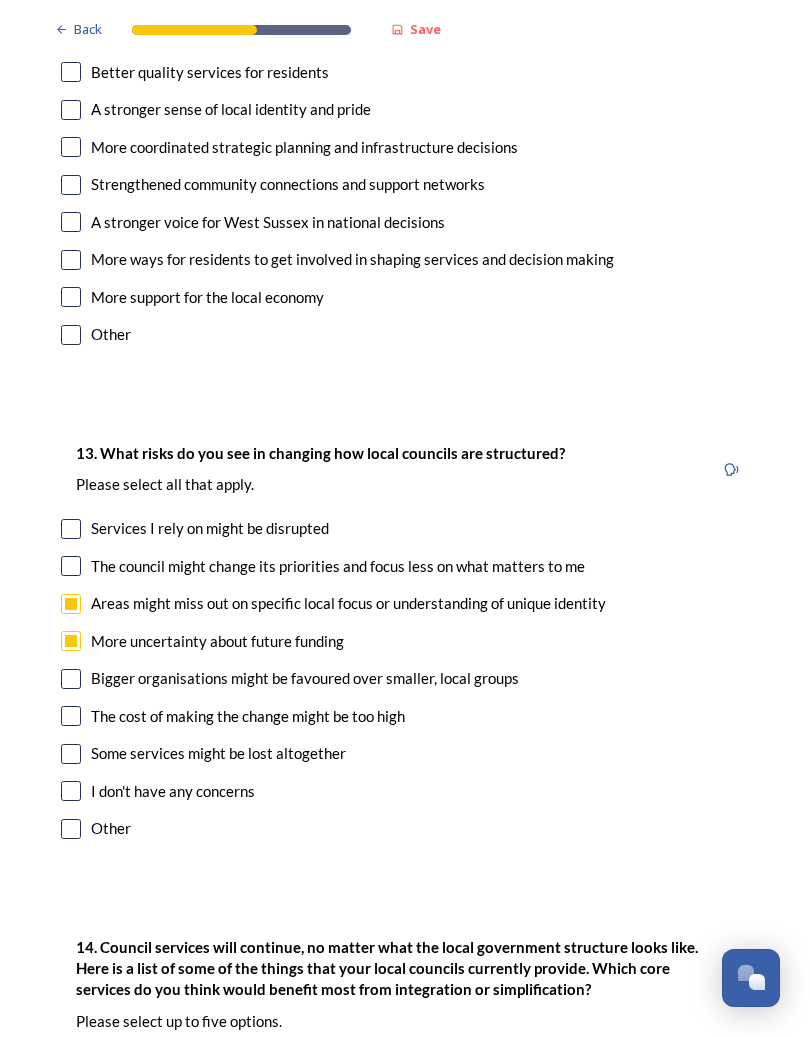 click on "Bigger organisations might be favoured over smaller, local groups" at bounding box center (305, 678) 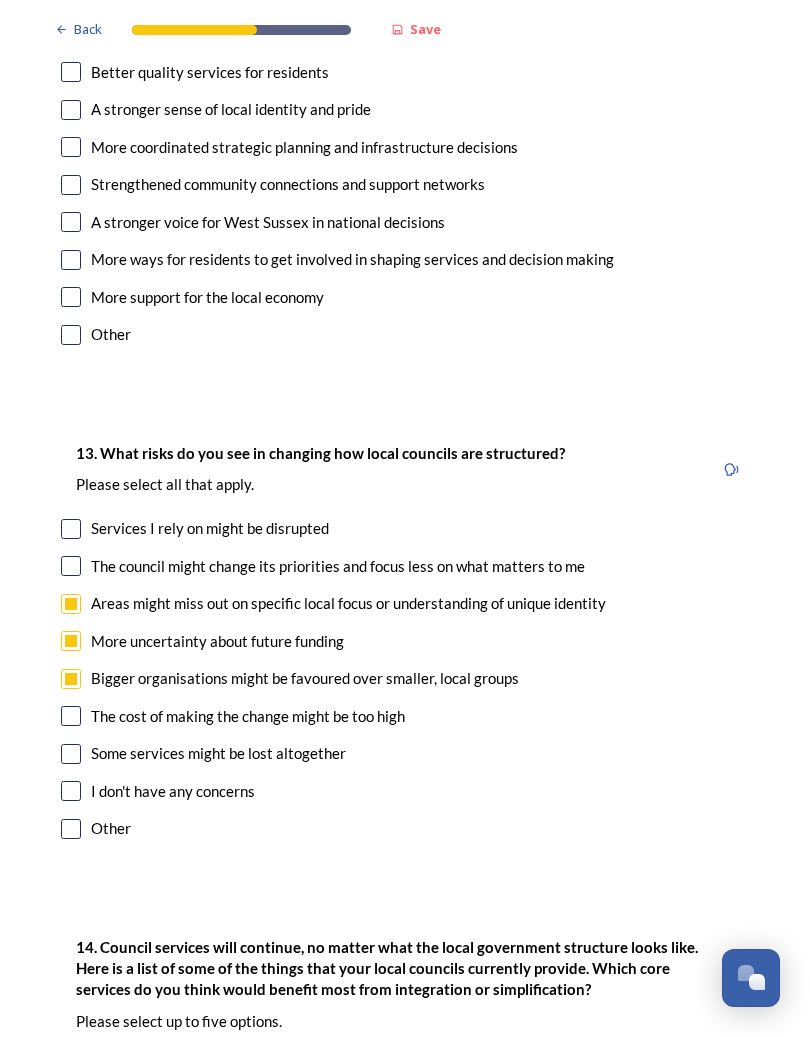 checkbox on "true" 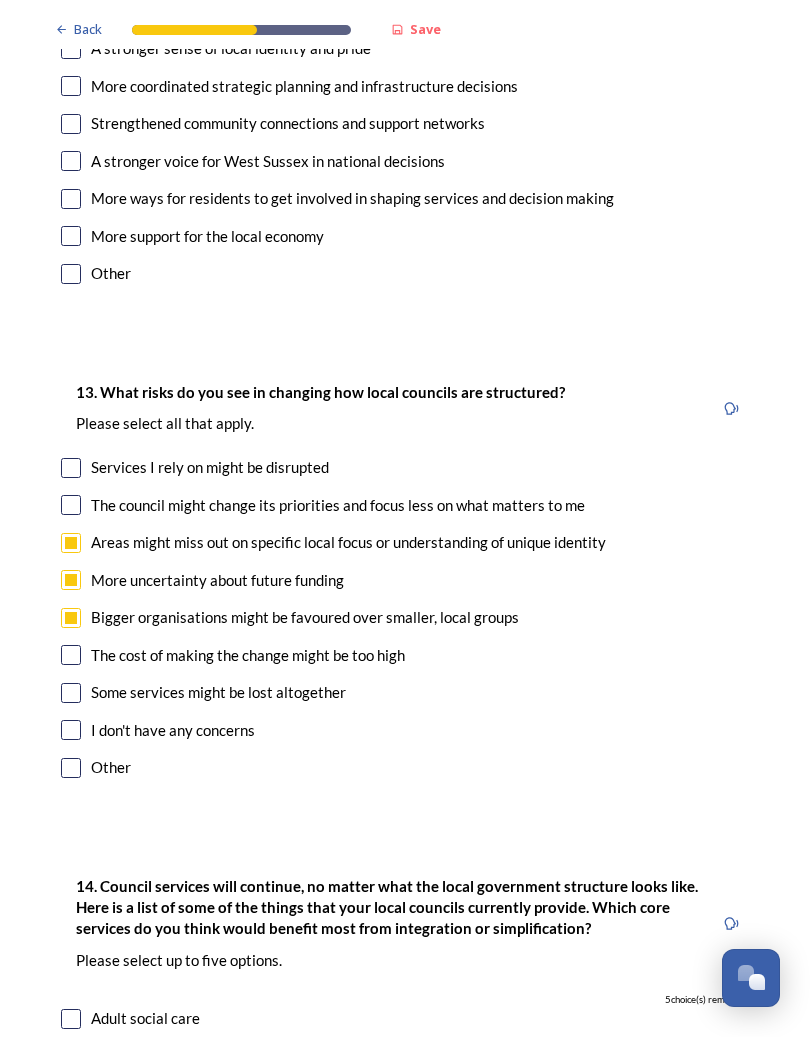 scroll, scrollTop: 3896, scrollLeft: 0, axis: vertical 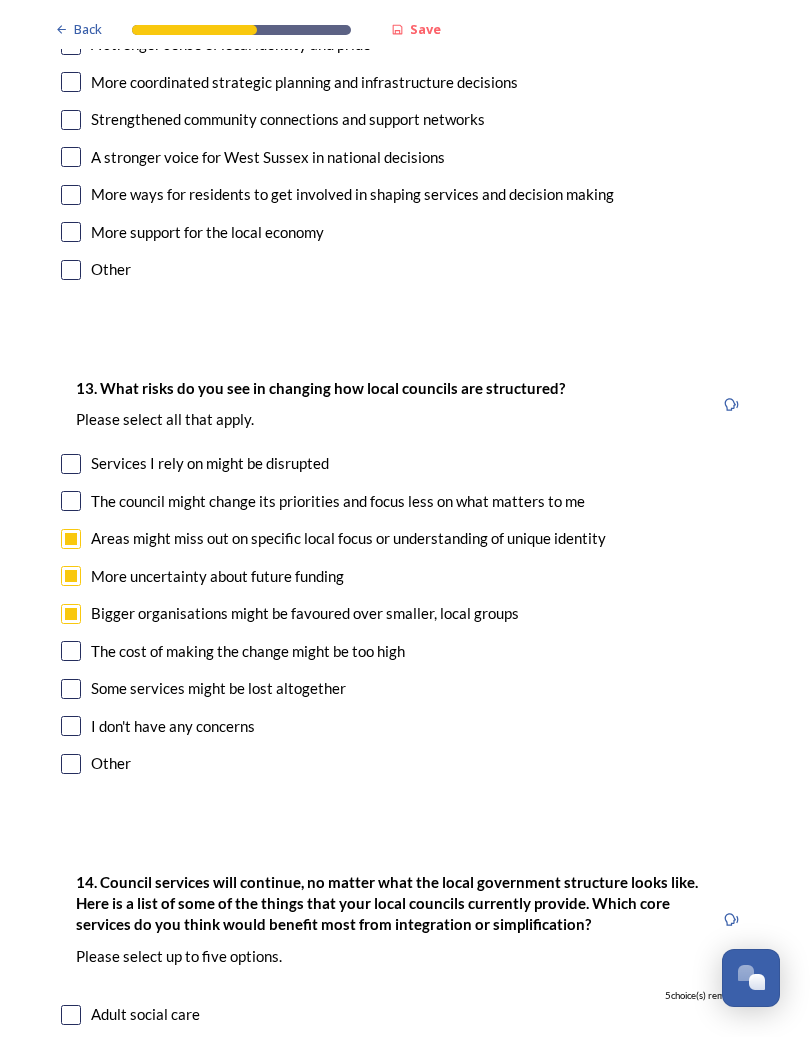 click at bounding box center (71, 689) 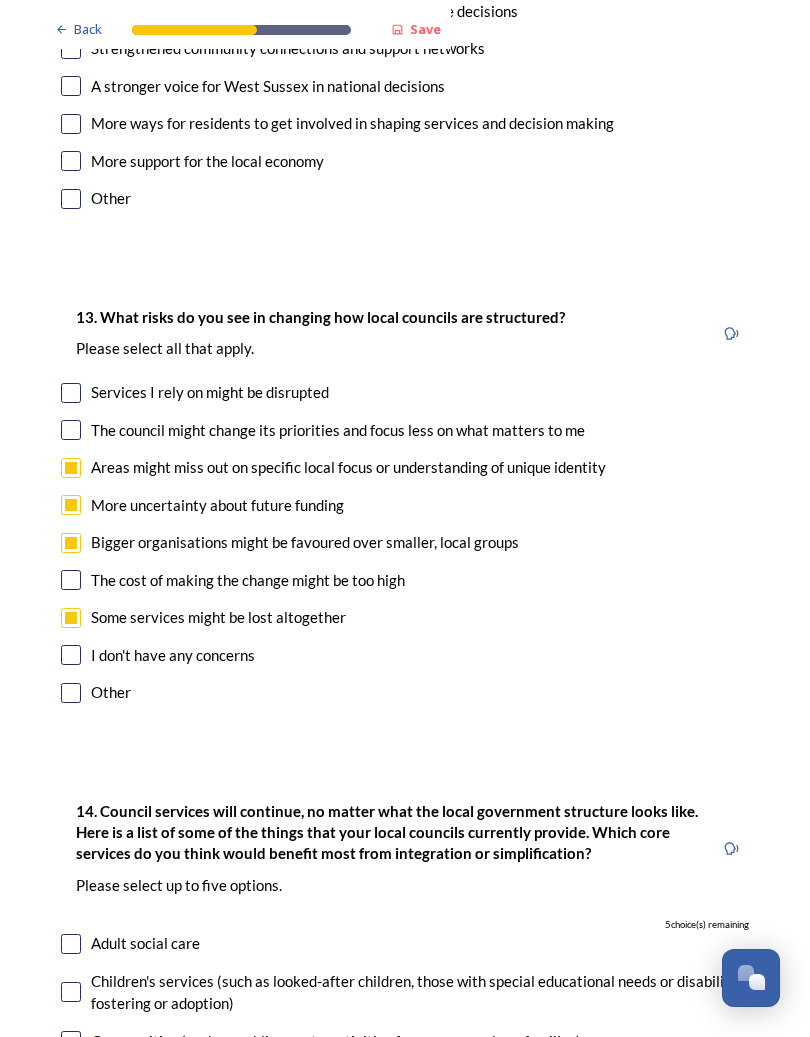 scroll, scrollTop: 3968, scrollLeft: 0, axis: vertical 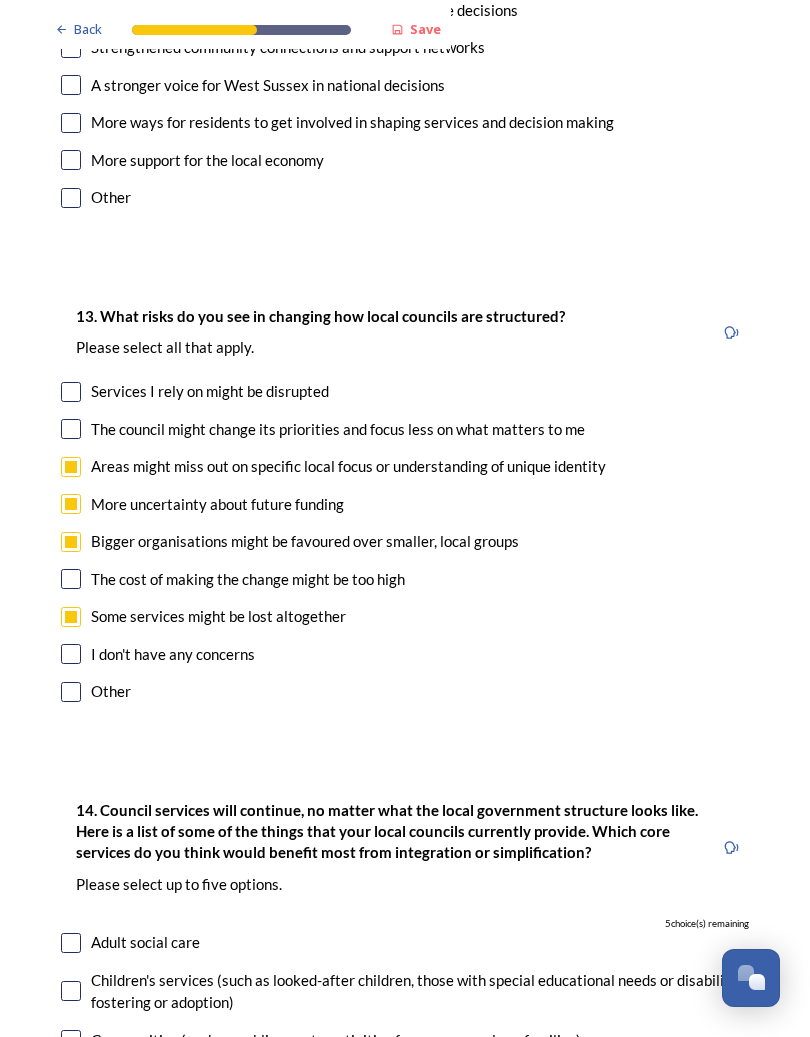 click at bounding box center [71, 429] 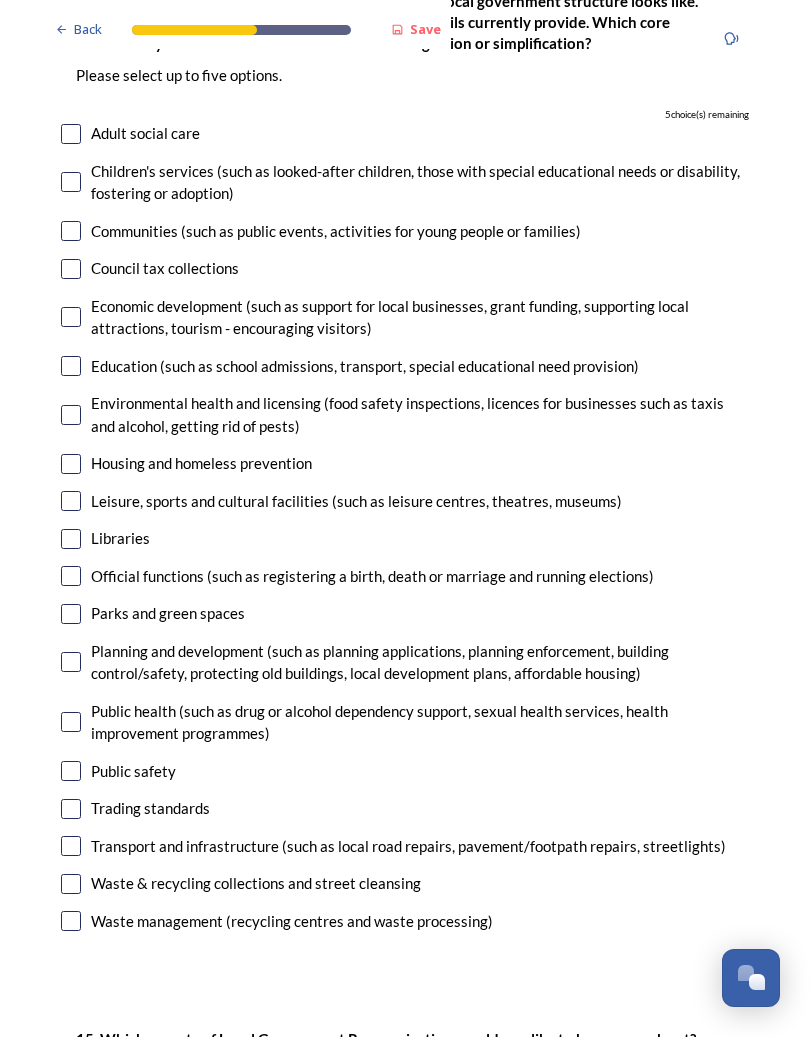 scroll, scrollTop: 4778, scrollLeft: 0, axis: vertical 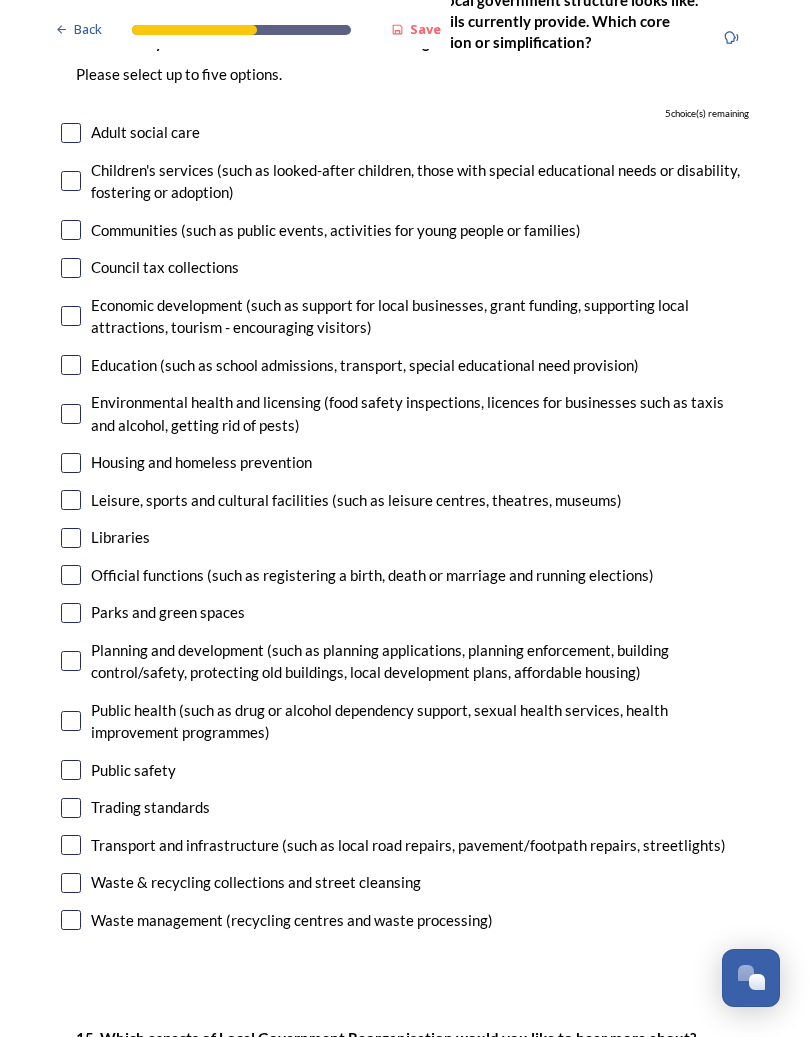 click at bounding box center (71, 920) 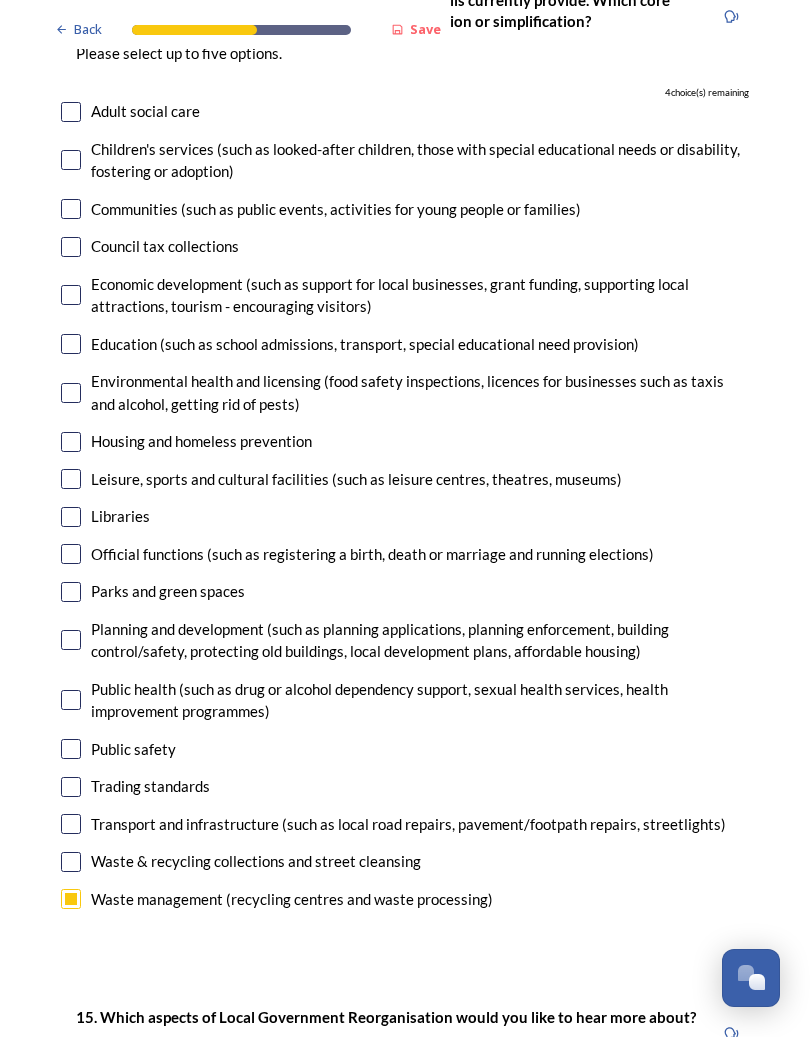 scroll, scrollTop: 4799, scrollLeft: 0, axis: vertical 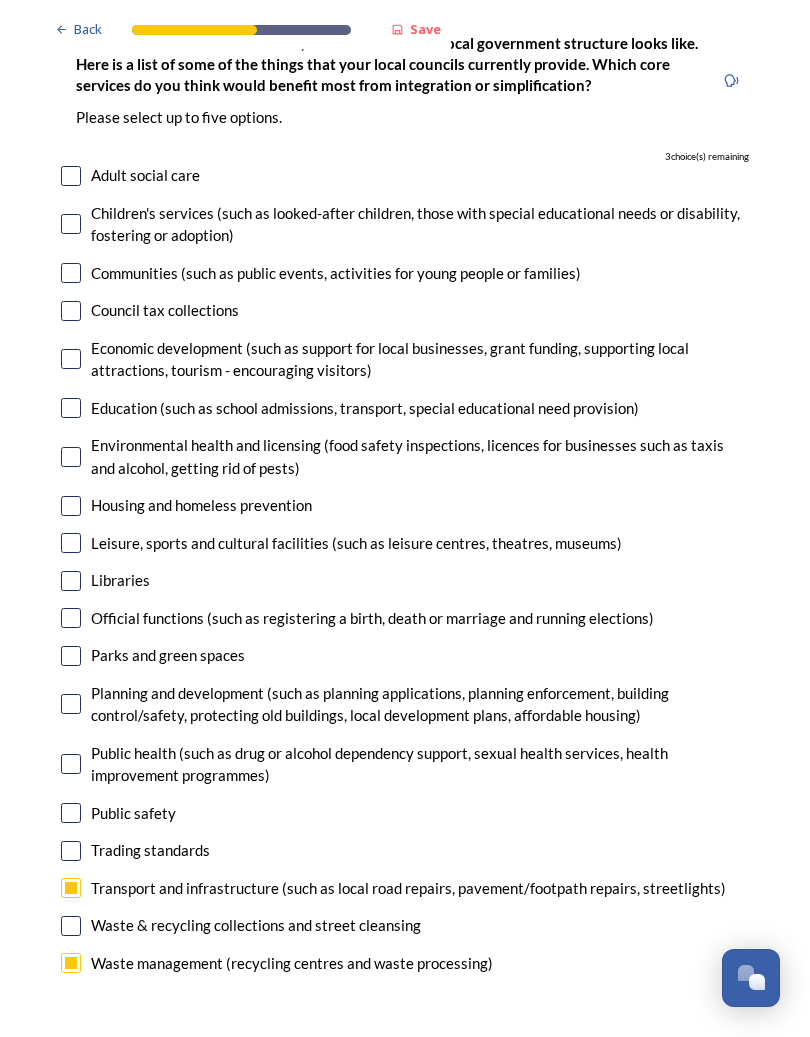 click at bounding box center (71, 408) 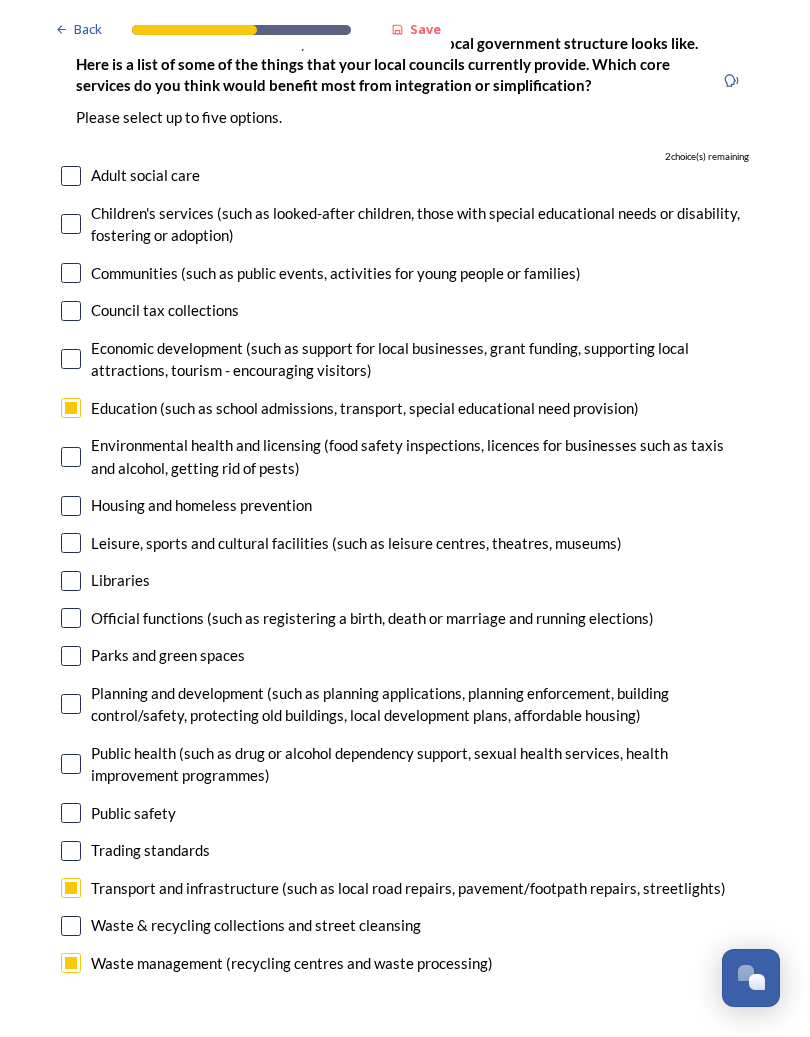 click on "Housing and homeless prevention" at bounding box center [405, 505] 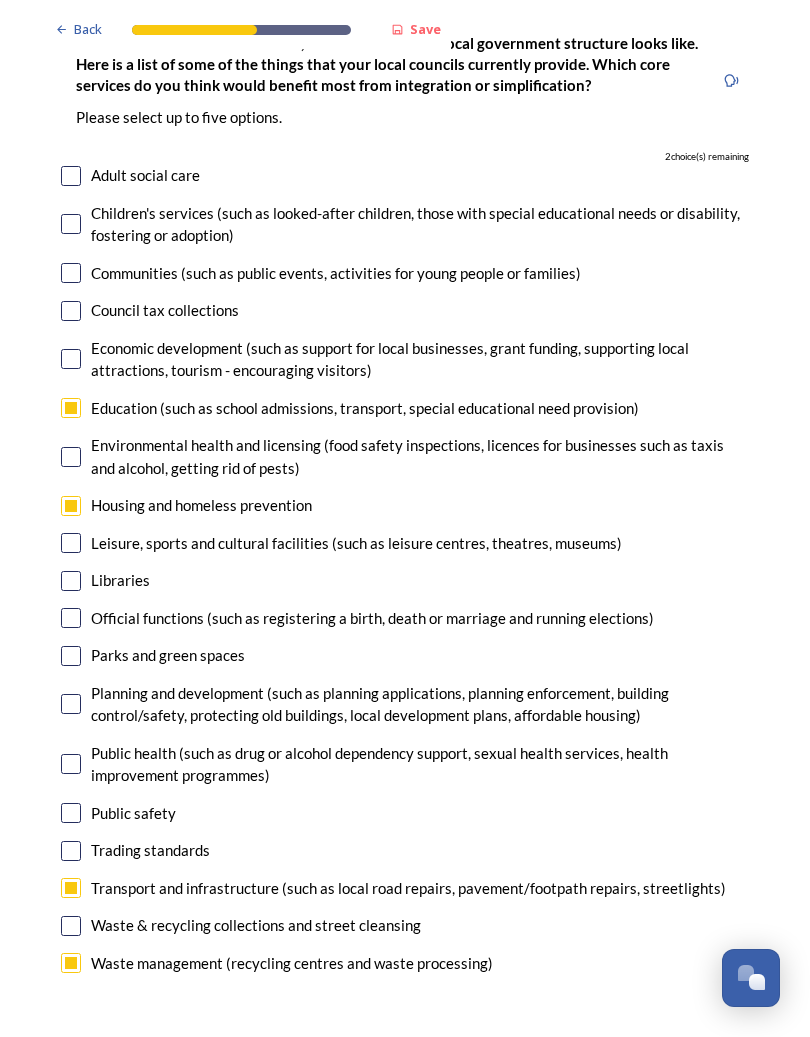 checkbox on "true" 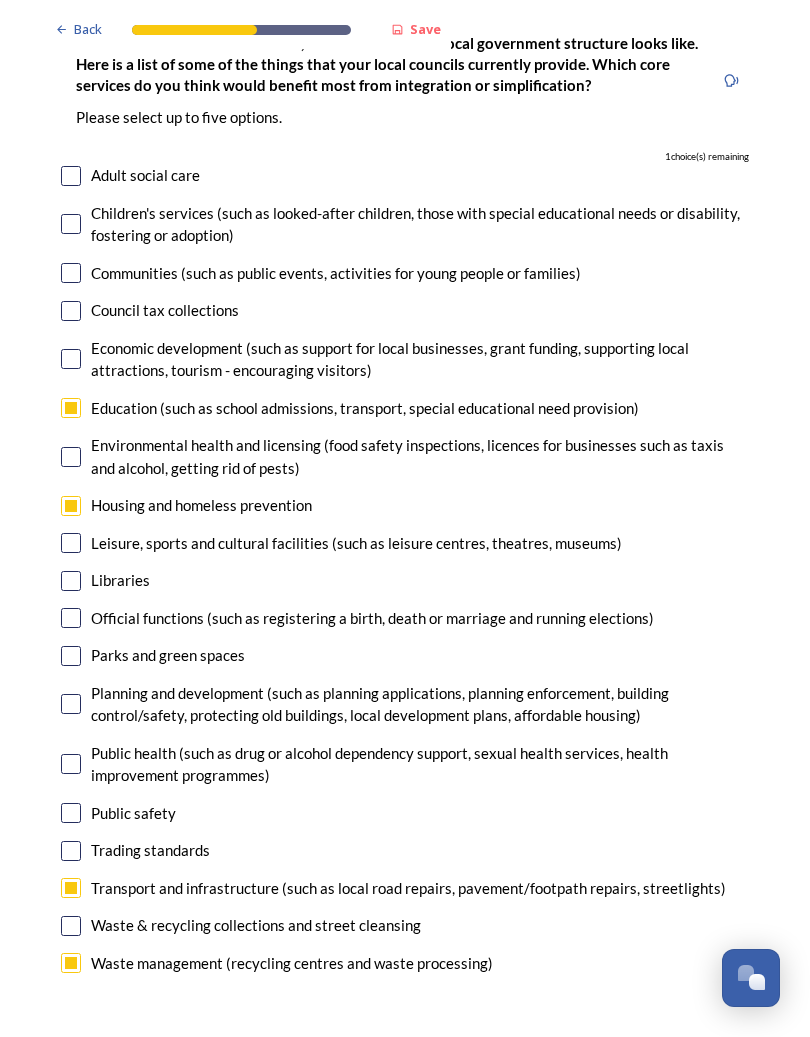 click at bounding box center [71, 543] 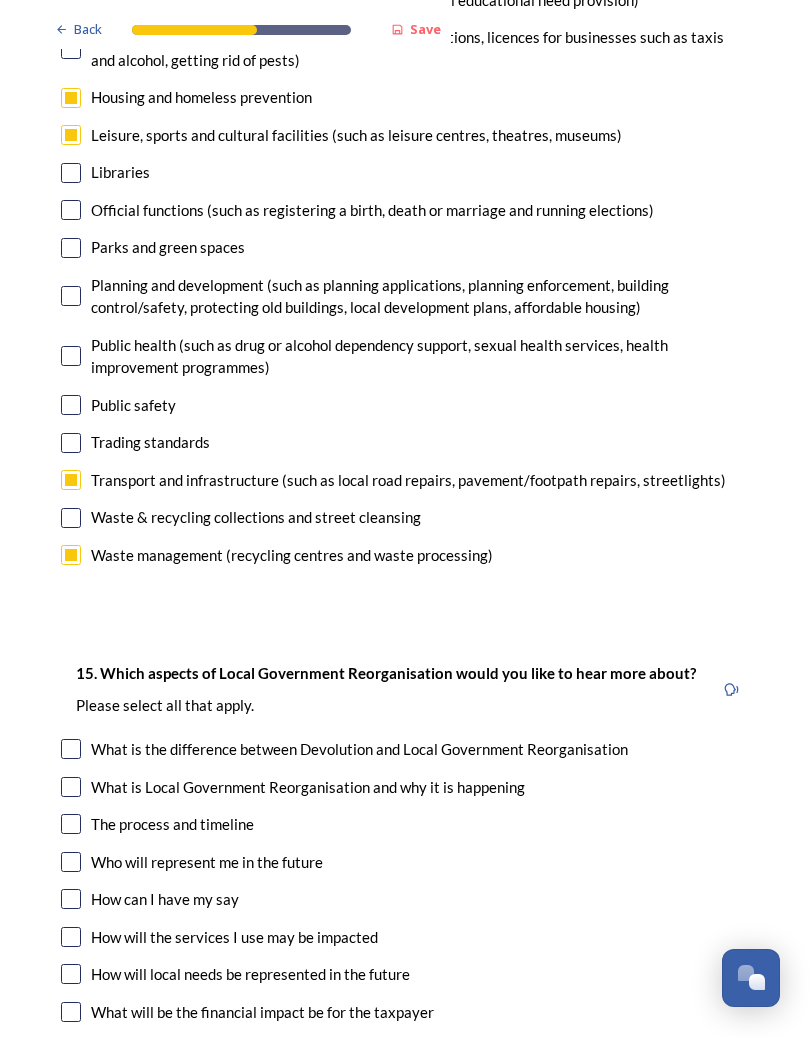 scroll, scrollTop: 5144, scrollLeft: 0, axis: vertical 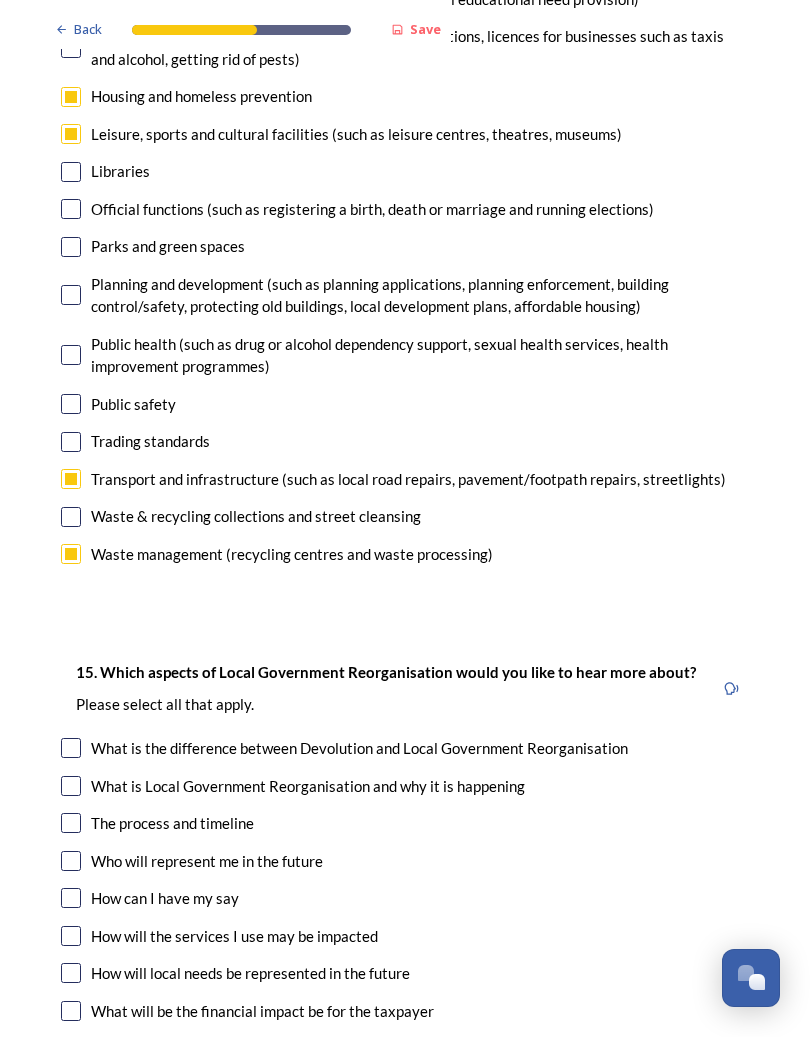 click on "What is the difference between Devolution and Local Government Reorganisation" at bounding box center (405, 748) 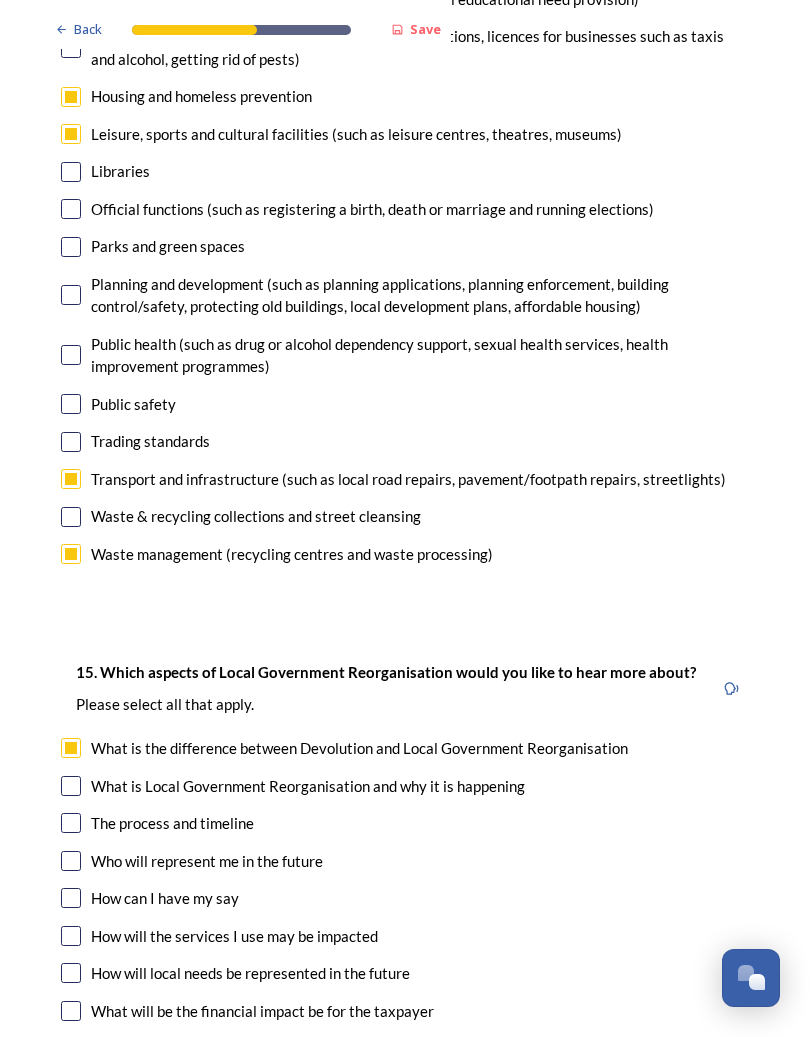 click at bounding box center (71, 786) 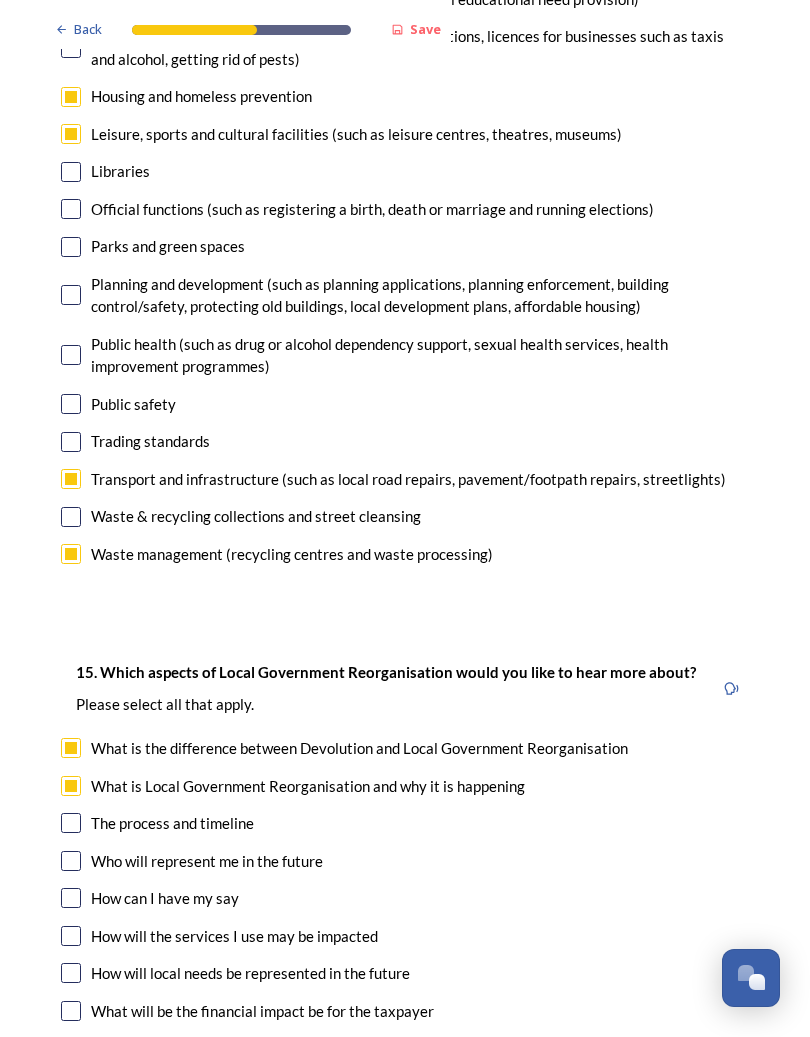 click at bounding box center (71, 823) 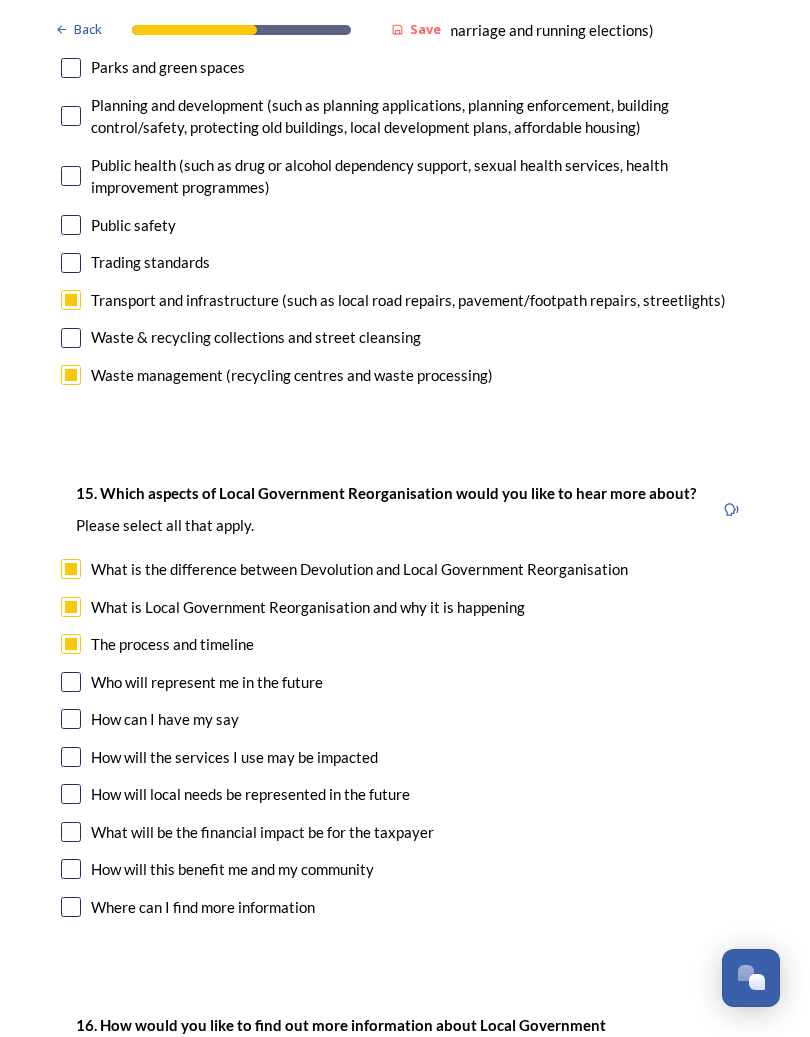 scroll, scrollTop: 5324, scrollLeft: 0, axis: vertical 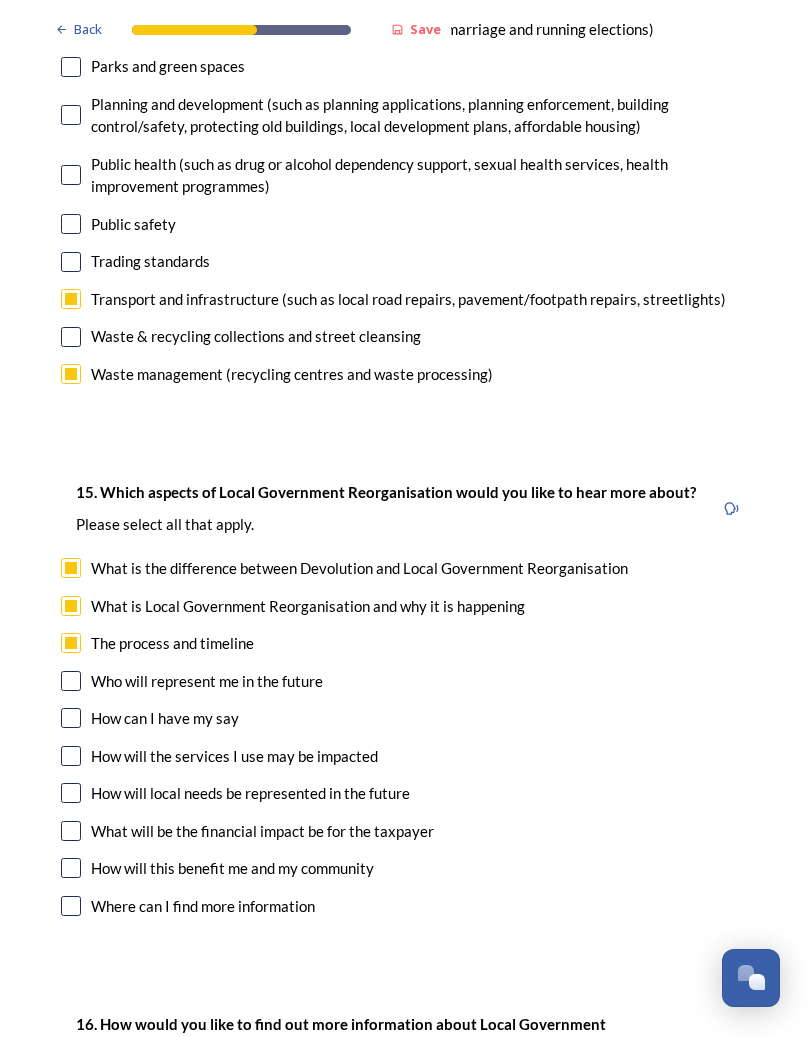 click at bounding box center (71, 756) 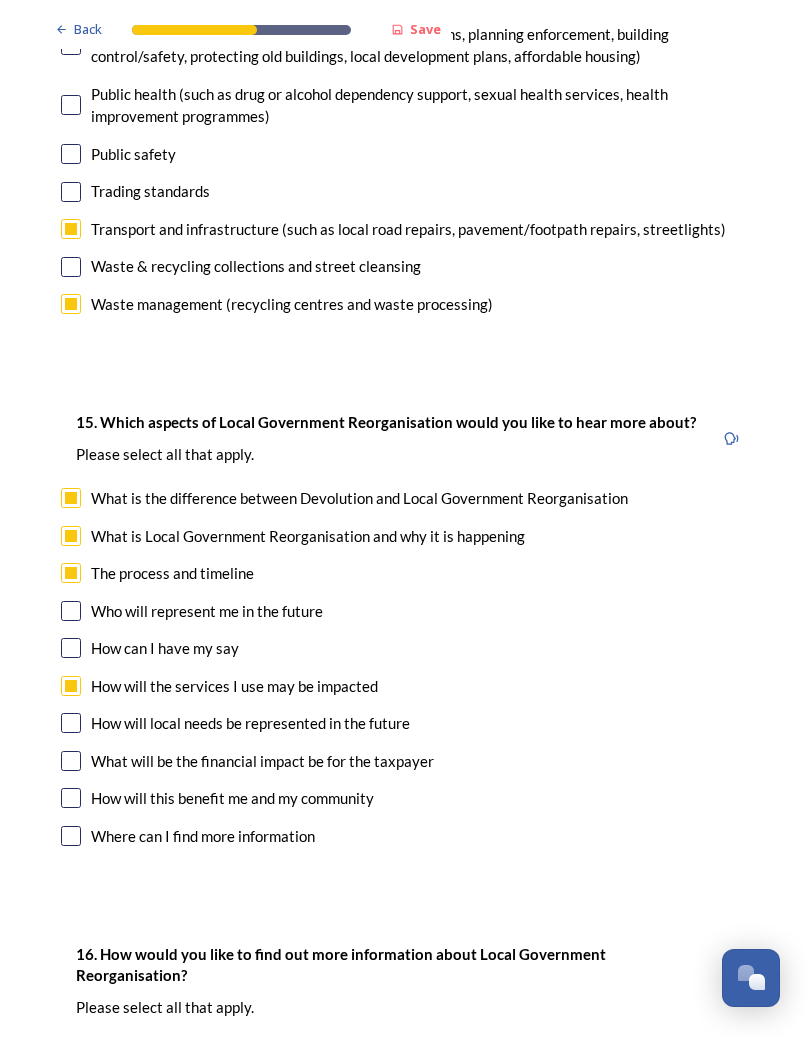 scroll, scrollTop: 5397, scrollLeft: 0, axis: vertical 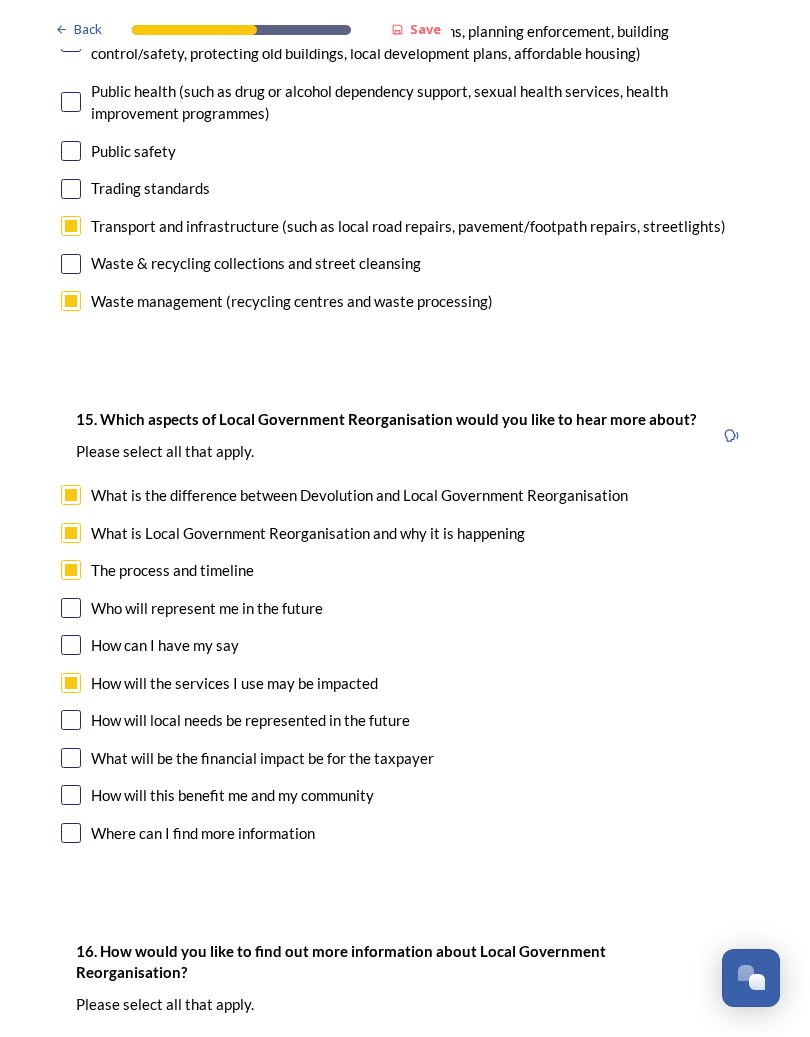 click at bounding box center (71, 720) 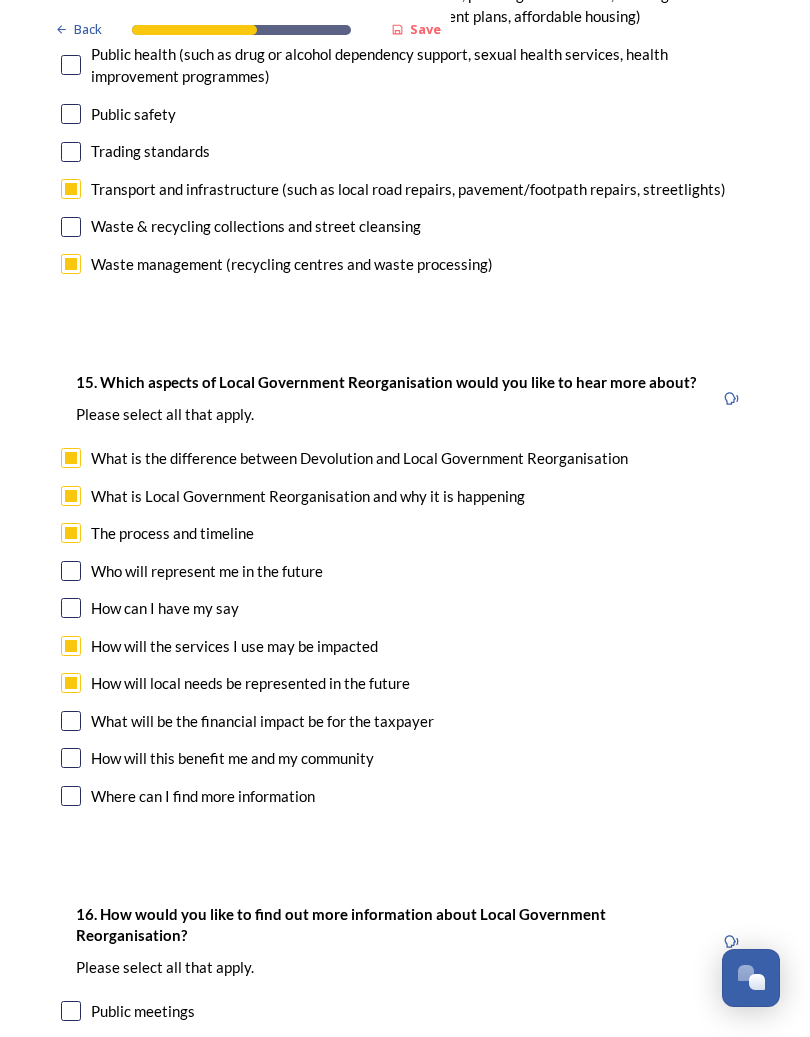 scroll, scrollTop: 5435, scrollLeft: 0, axis: vertical 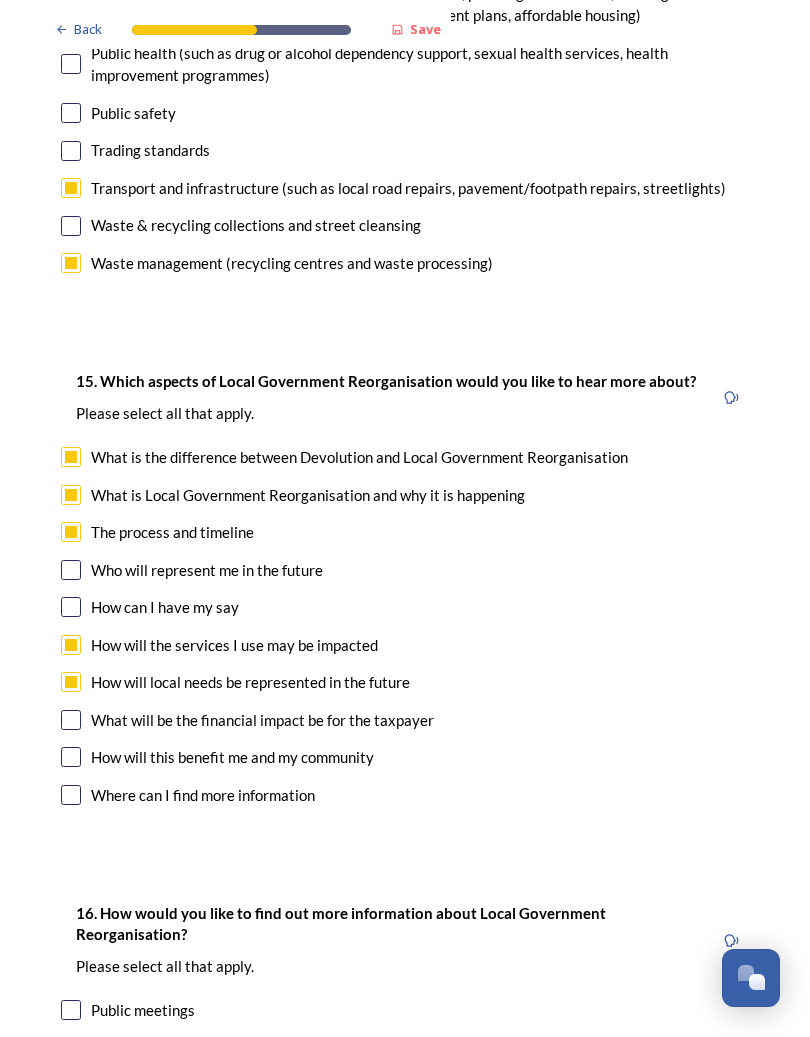 click at bounding box center (71, 757) 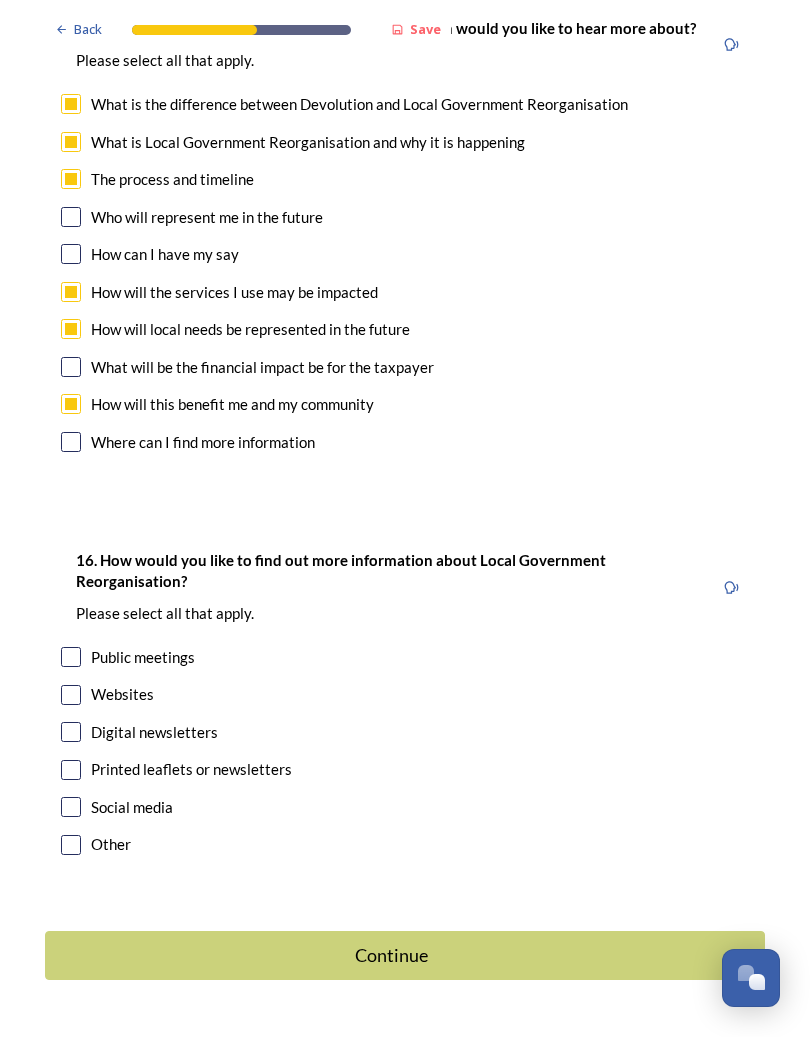 scroll, scrollTop: 5791, scrollLeft: 0, axis: vertical 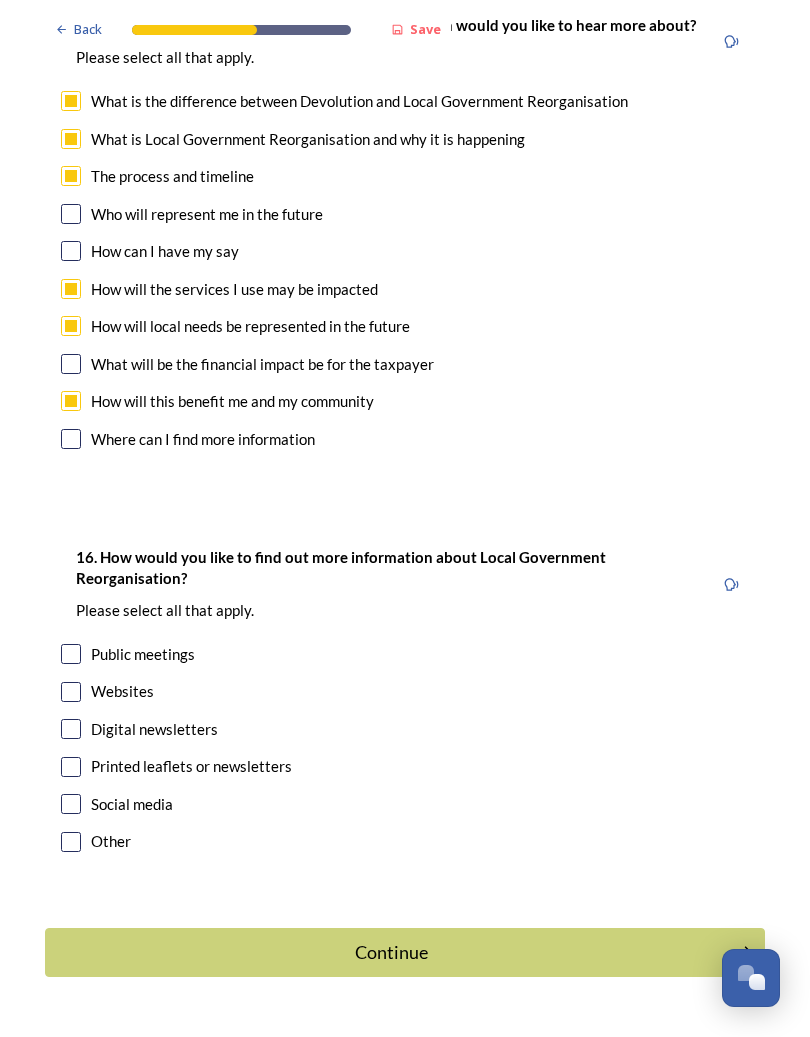 click at bounding box center (71, 654) 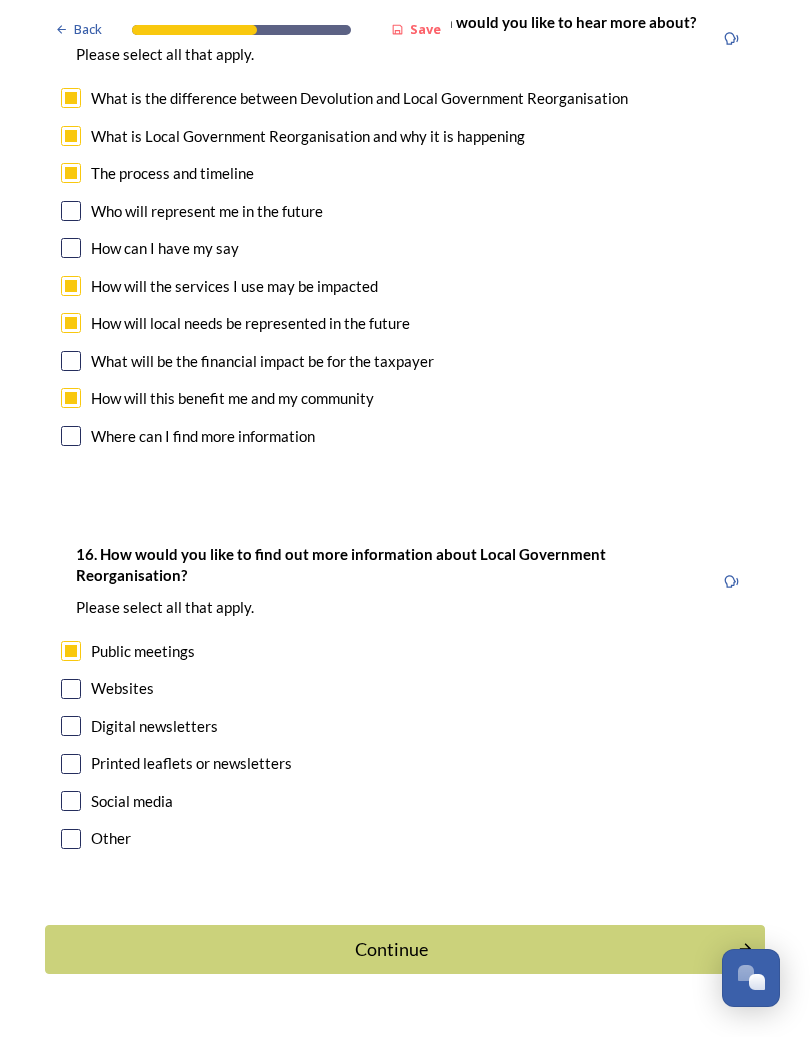 scroll, scrollTop: 5793, scrollLeft: 0, axis: vertical 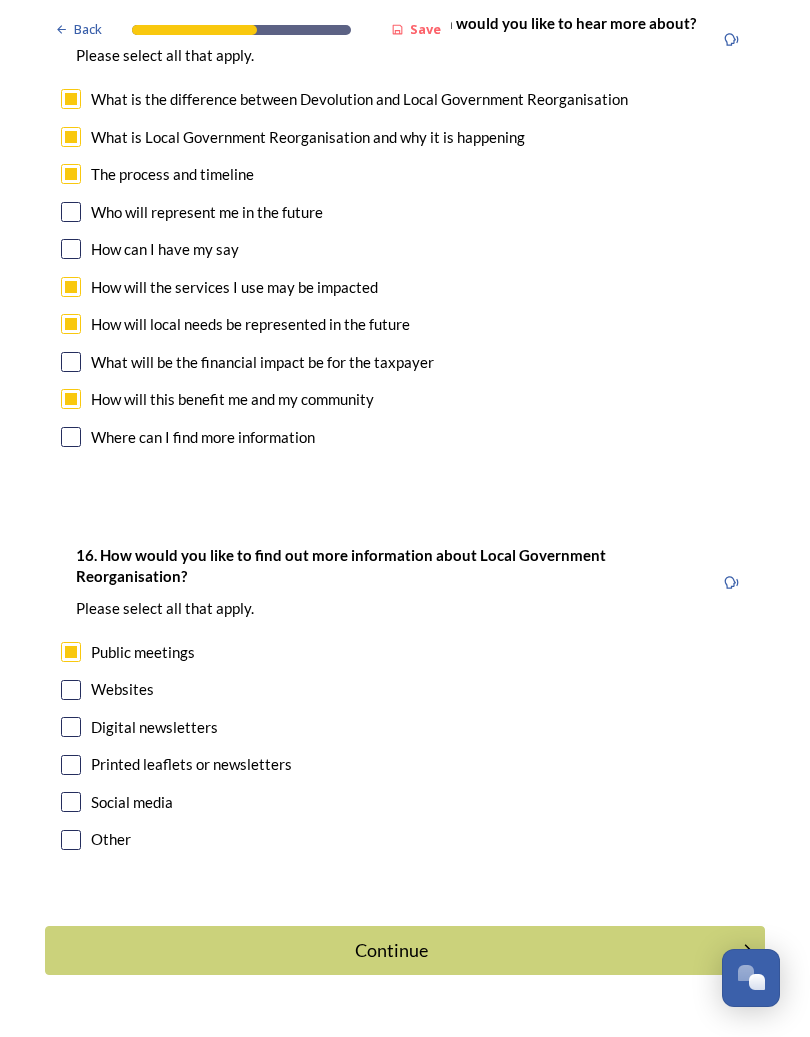 click on "Continue" at bounding box center [391, 950] 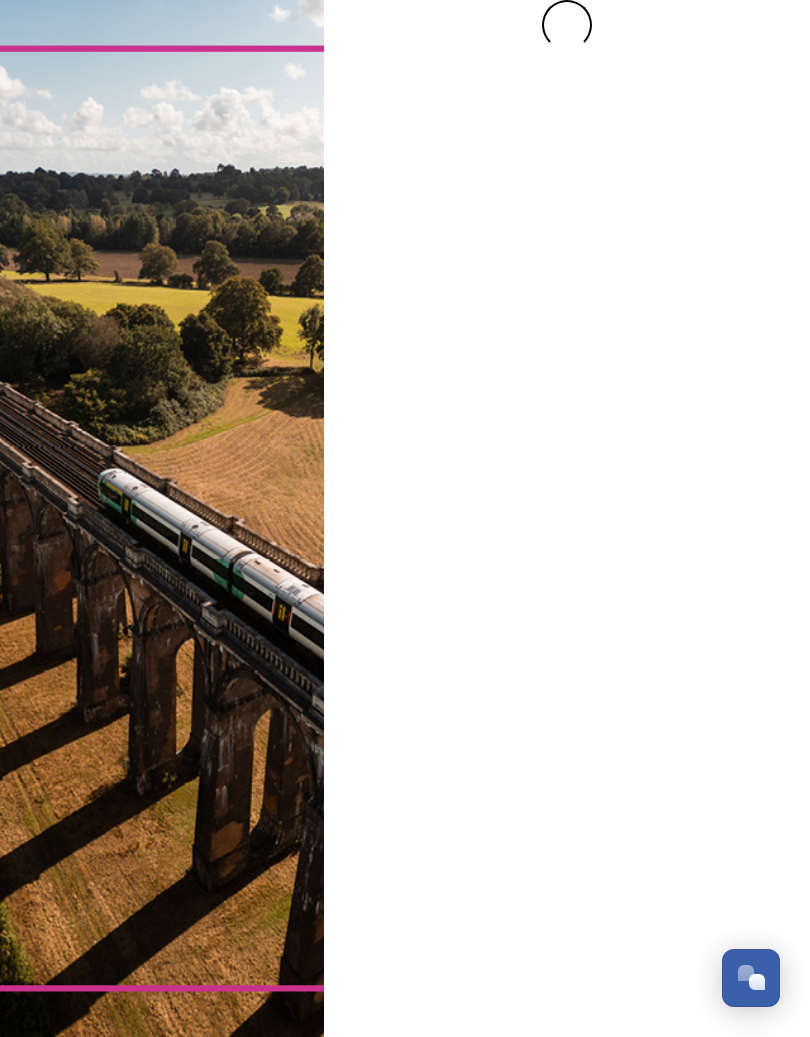 scroll, scrollTop: 0, scrollLeft: 0, axis: both 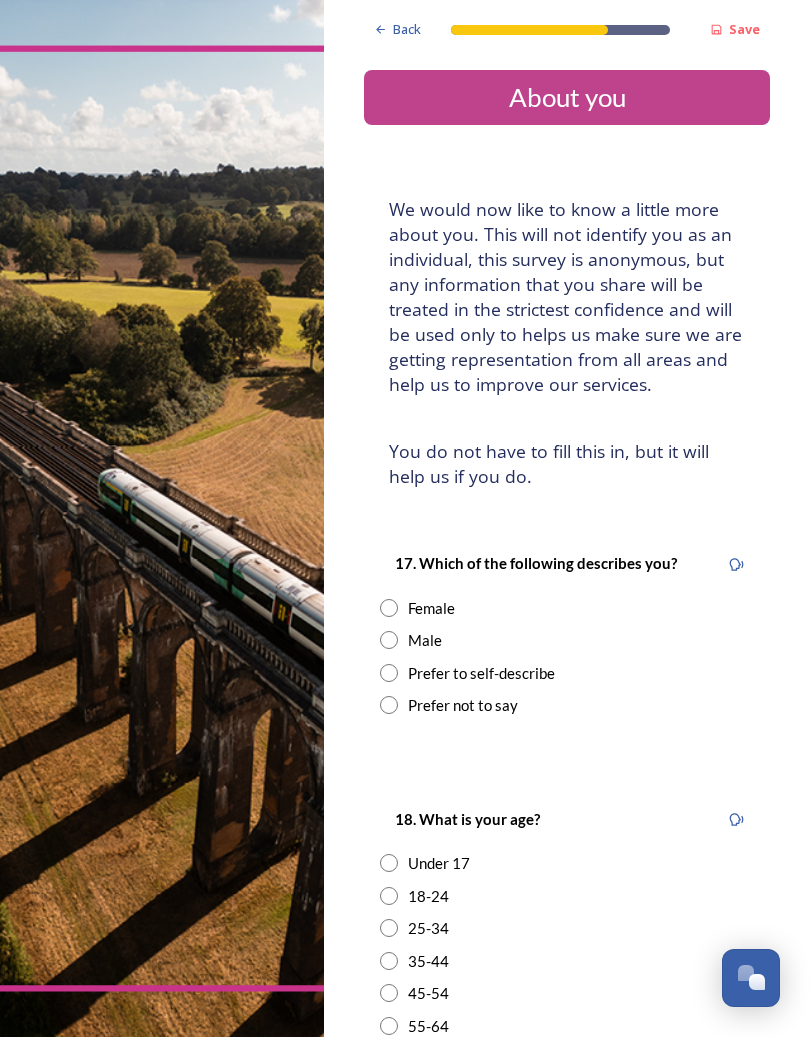 click at bounding box center (389, 608) 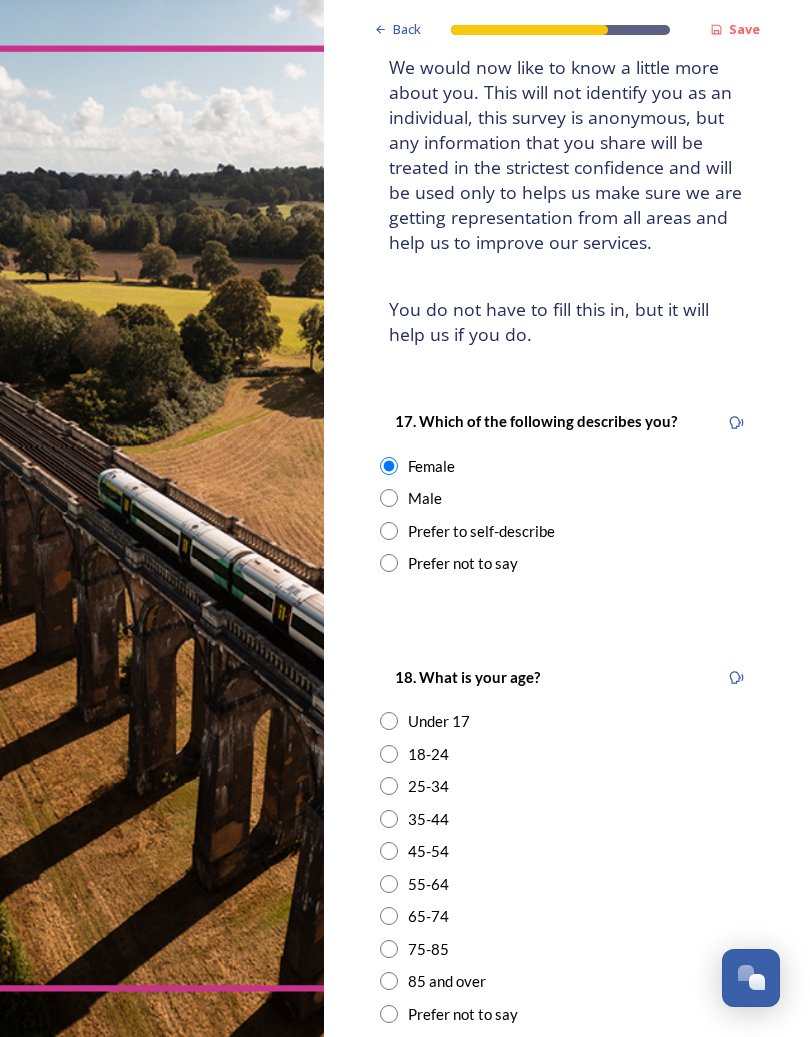 scroll, scrollTop: 142, scrollLeft: 0, axis: vertical 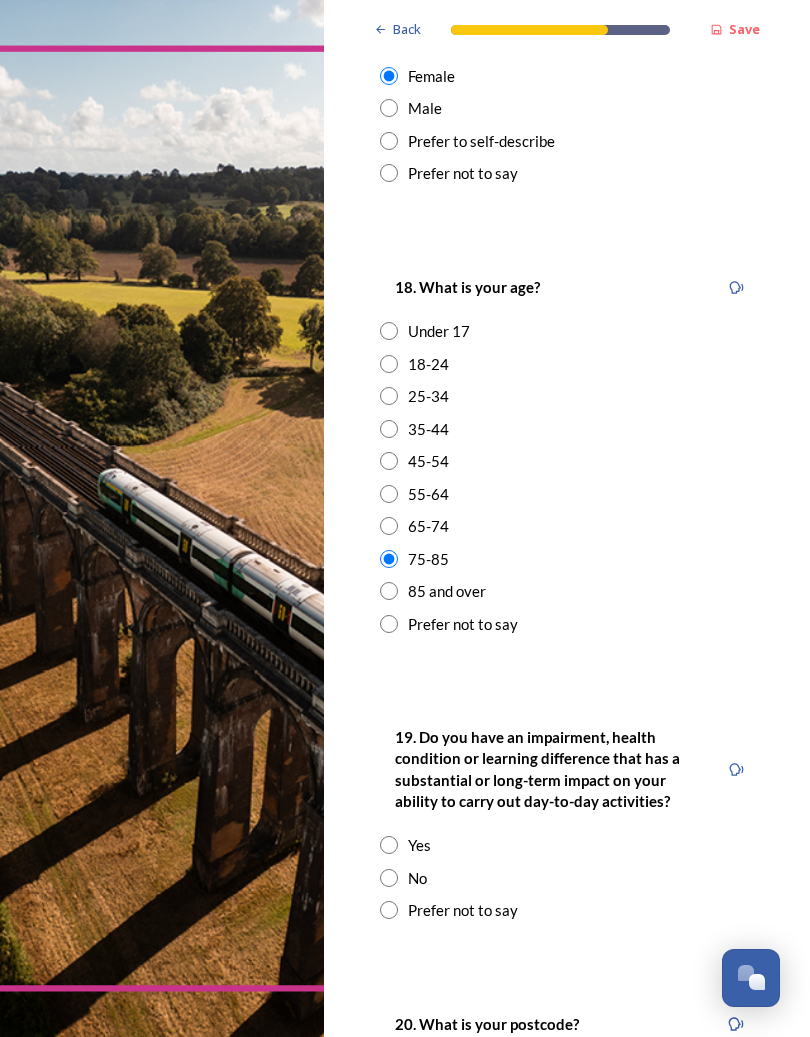 click at bounding box center (389, 878) 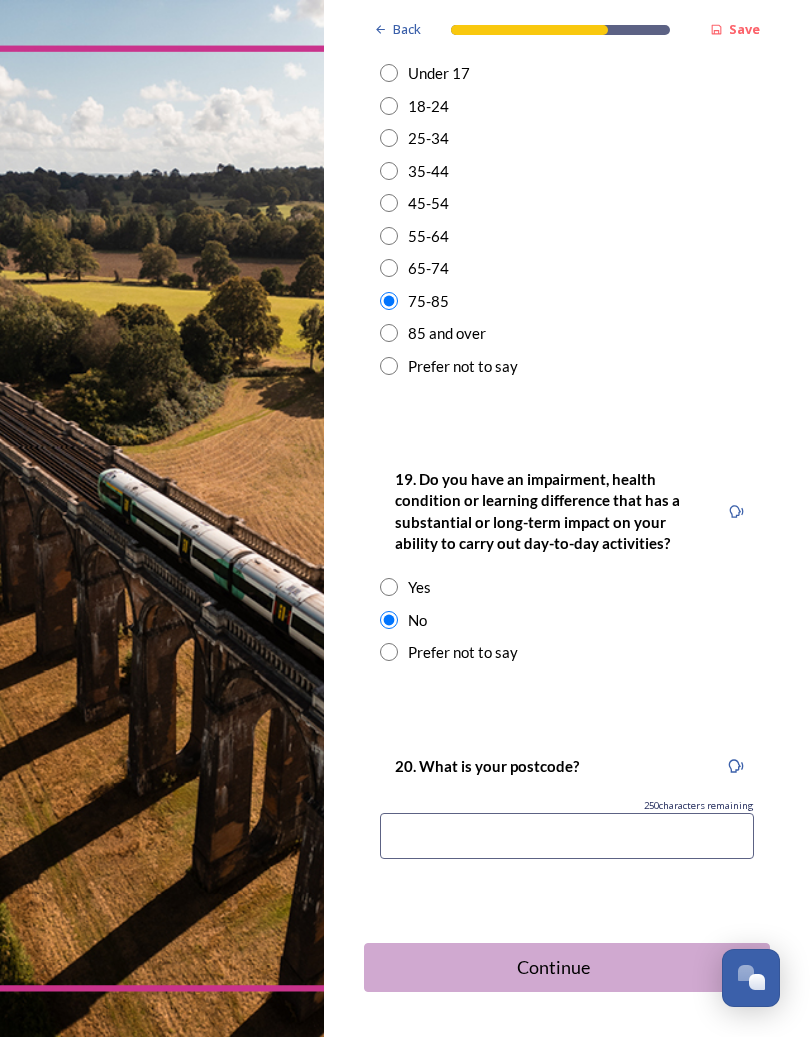scroll, scrollTop: 791, scrollLeft: 0, axis: vertical 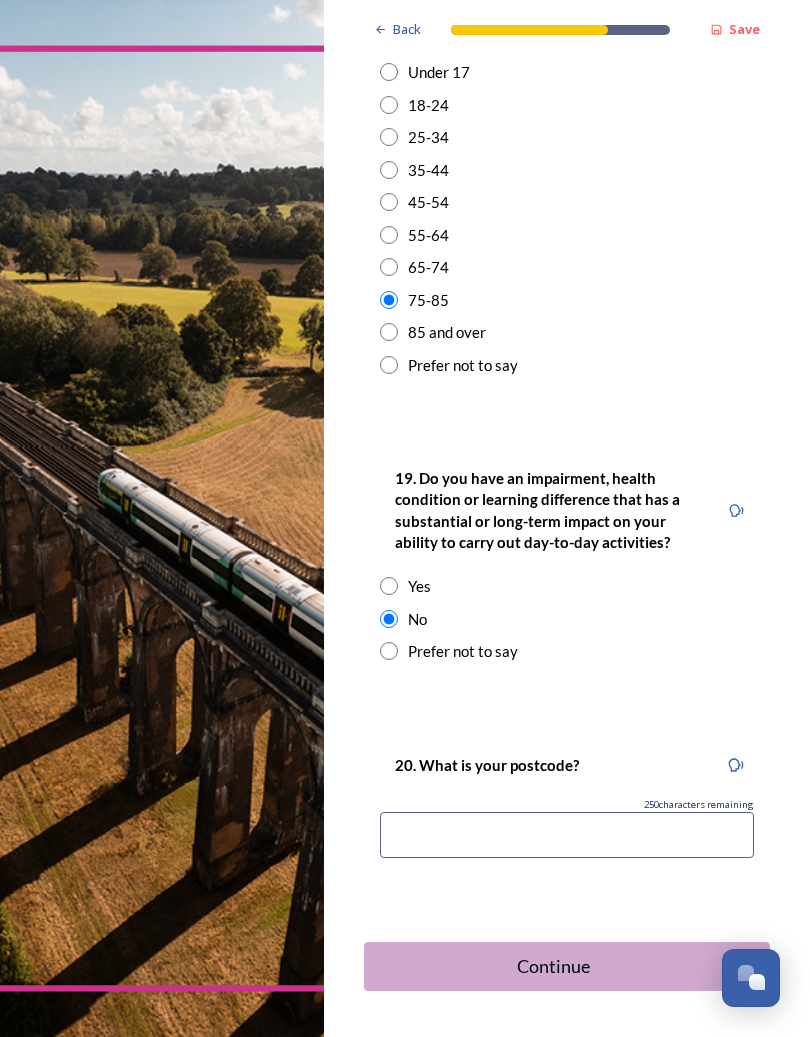 click at bounding box center (567, 835) 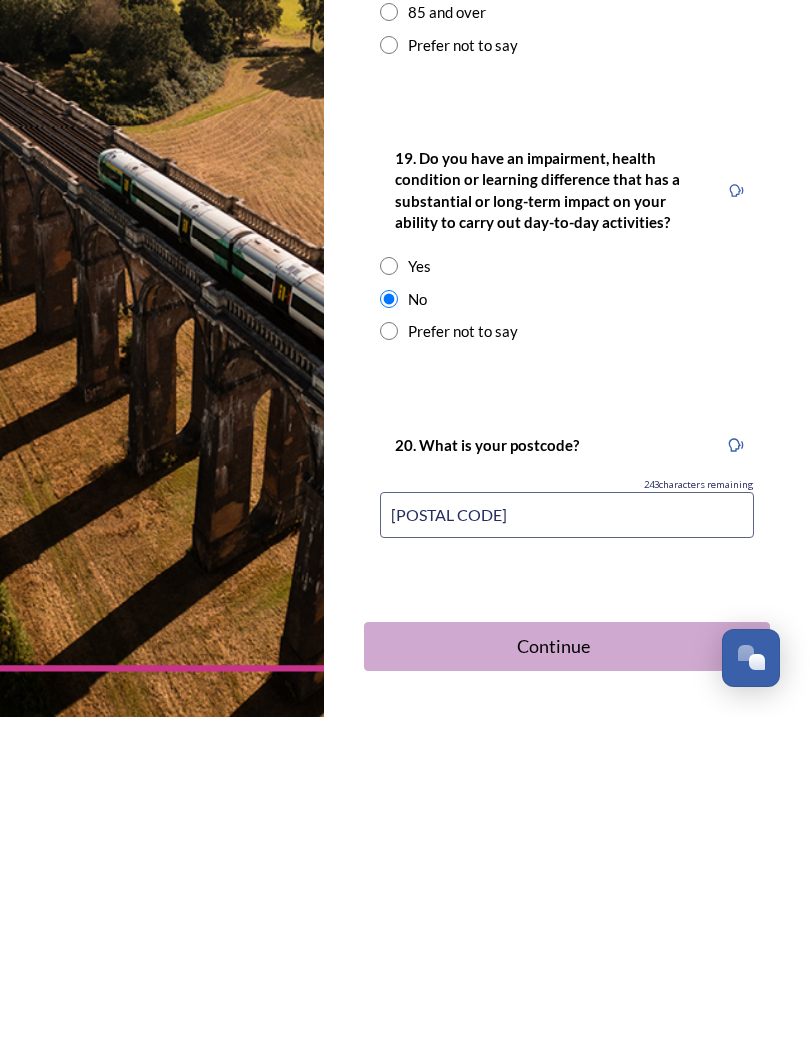type on "[POSTAL_CODE]" 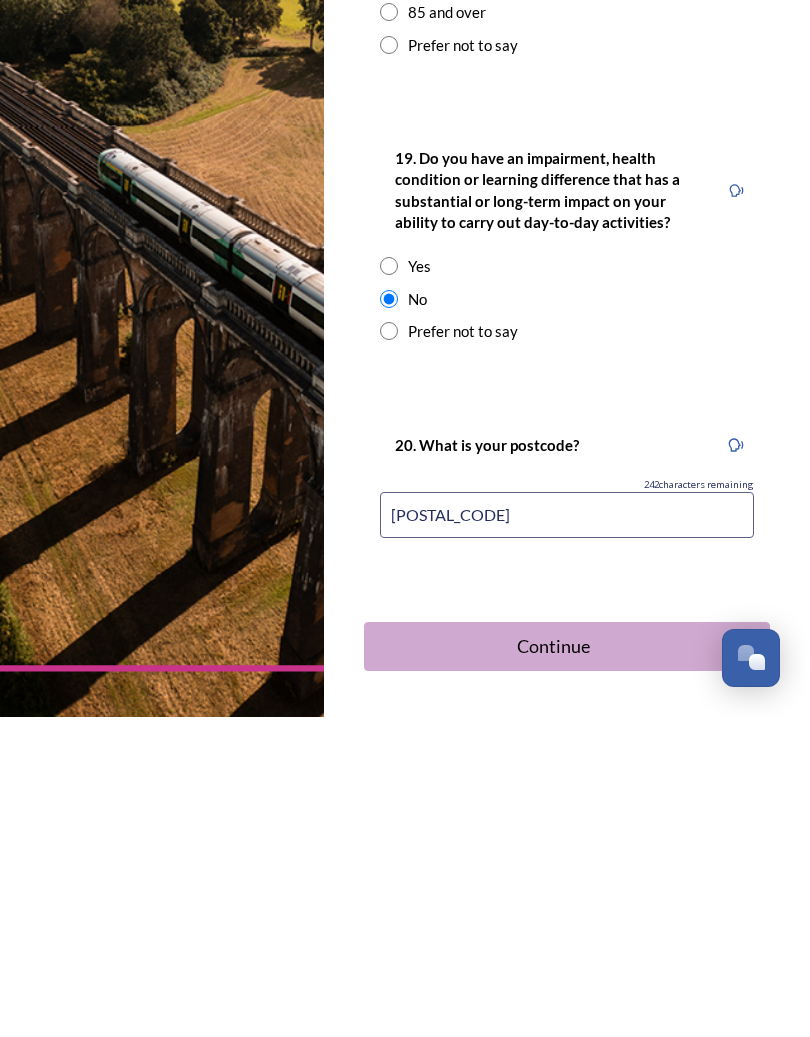 click on "Continue" at bounding box center [553, 966] 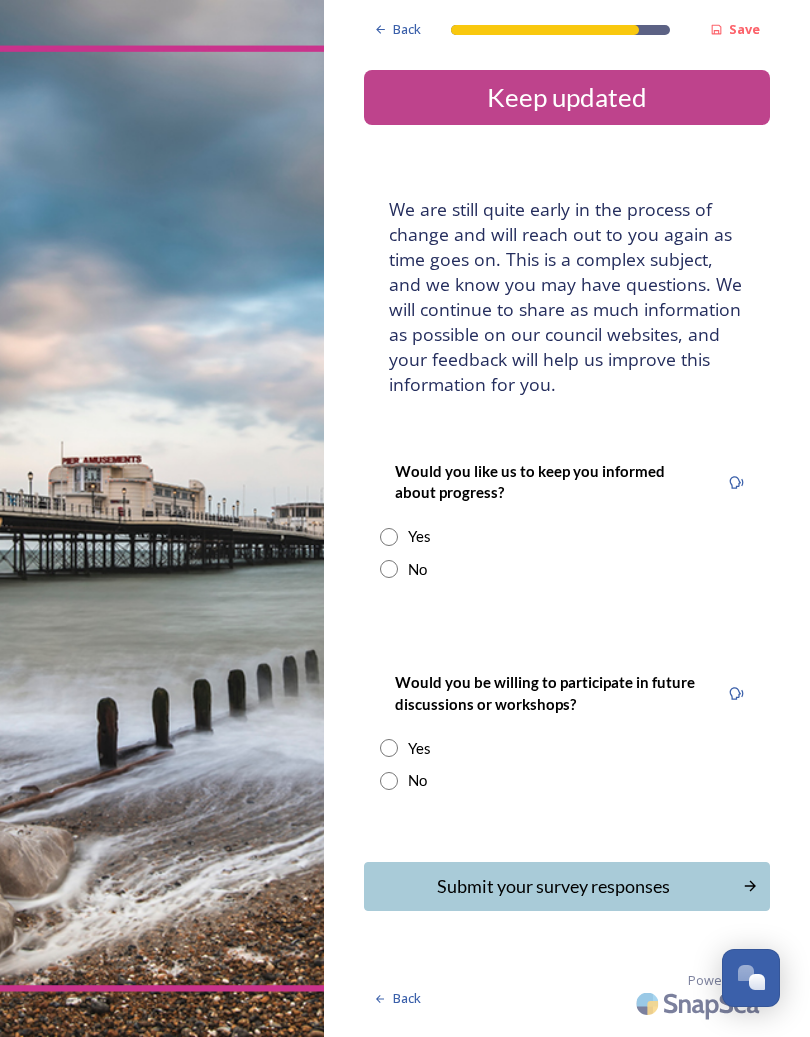 click at bounding box center (389, 537) 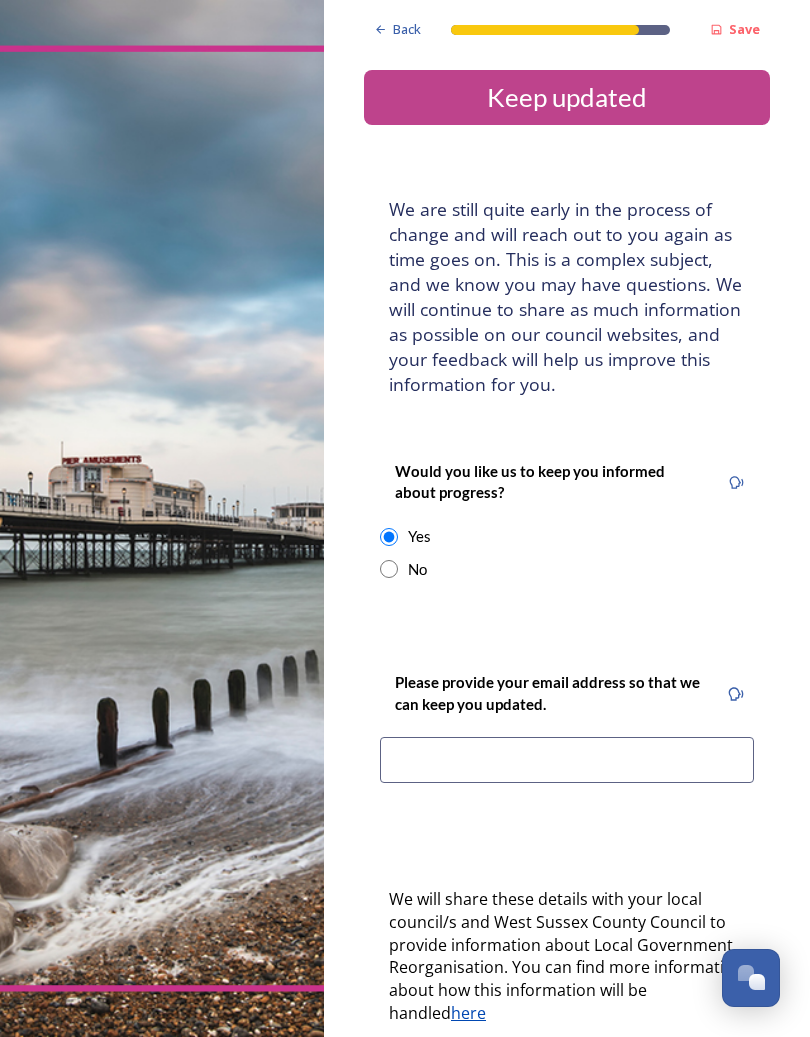 click at bounding box center [567, 760] 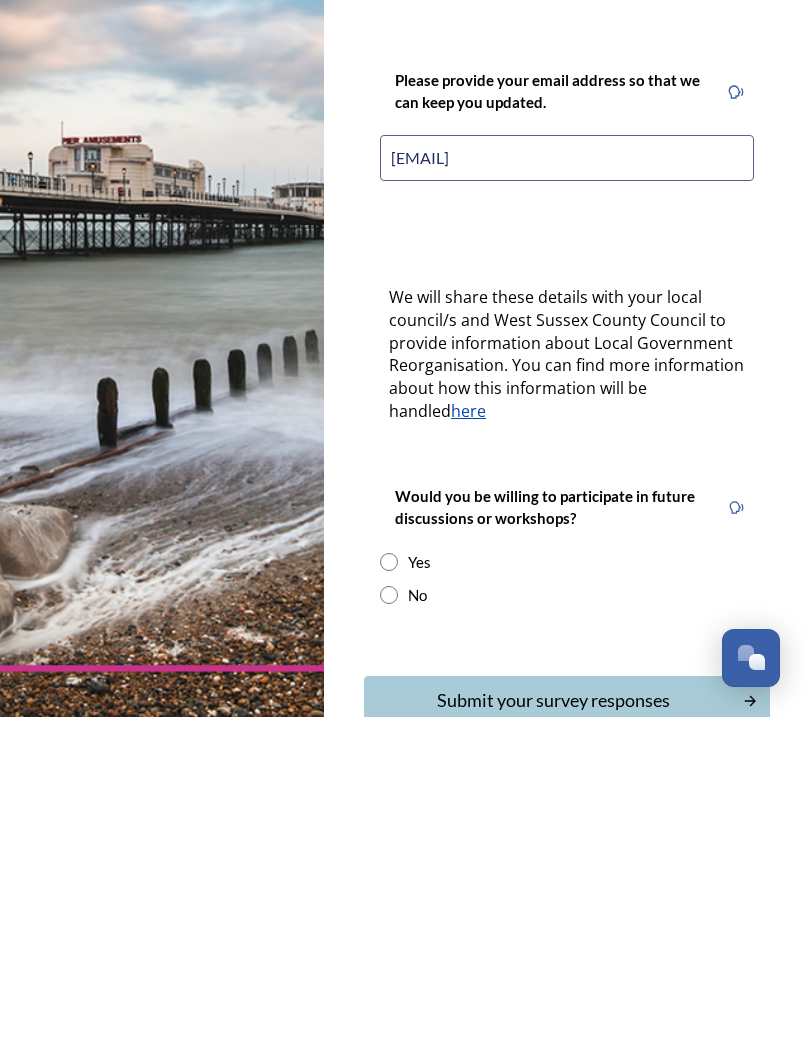 scroll, scrollTop: 282, scrollLeft: 0, axis: vertical 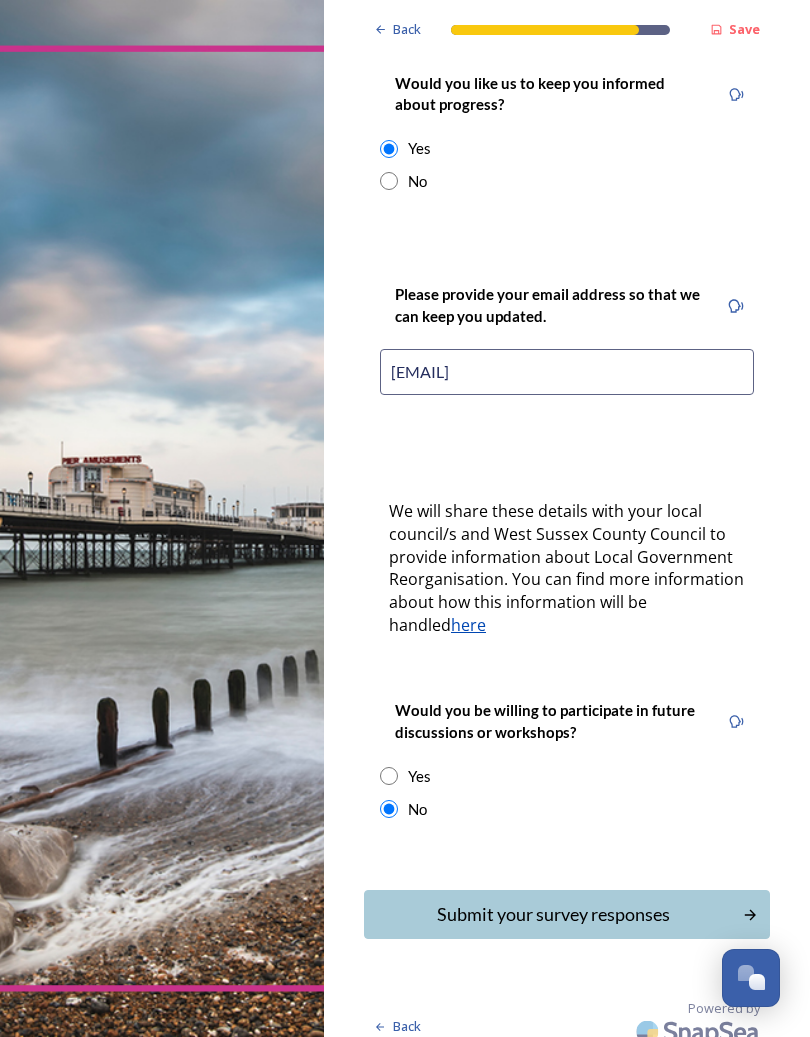 click on "Submit your survey responses" at bounding box center [553, 914] 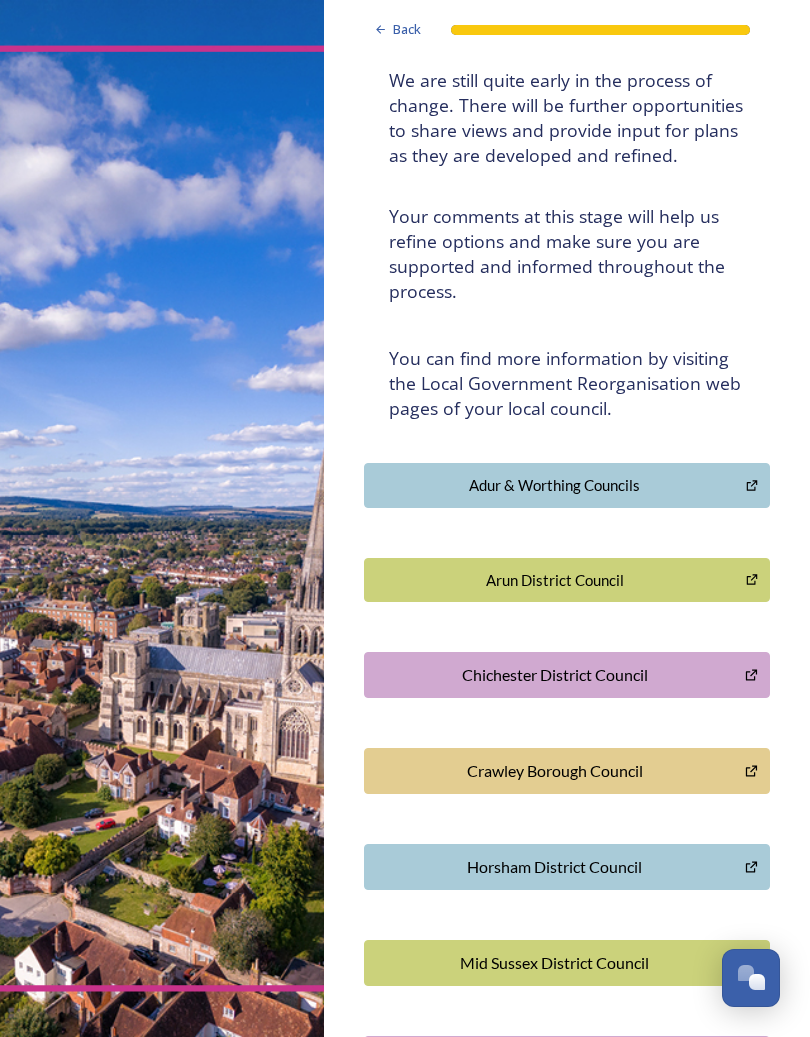 scroll, scrollTop: 198, scrollLeft: 0, axis: vertical 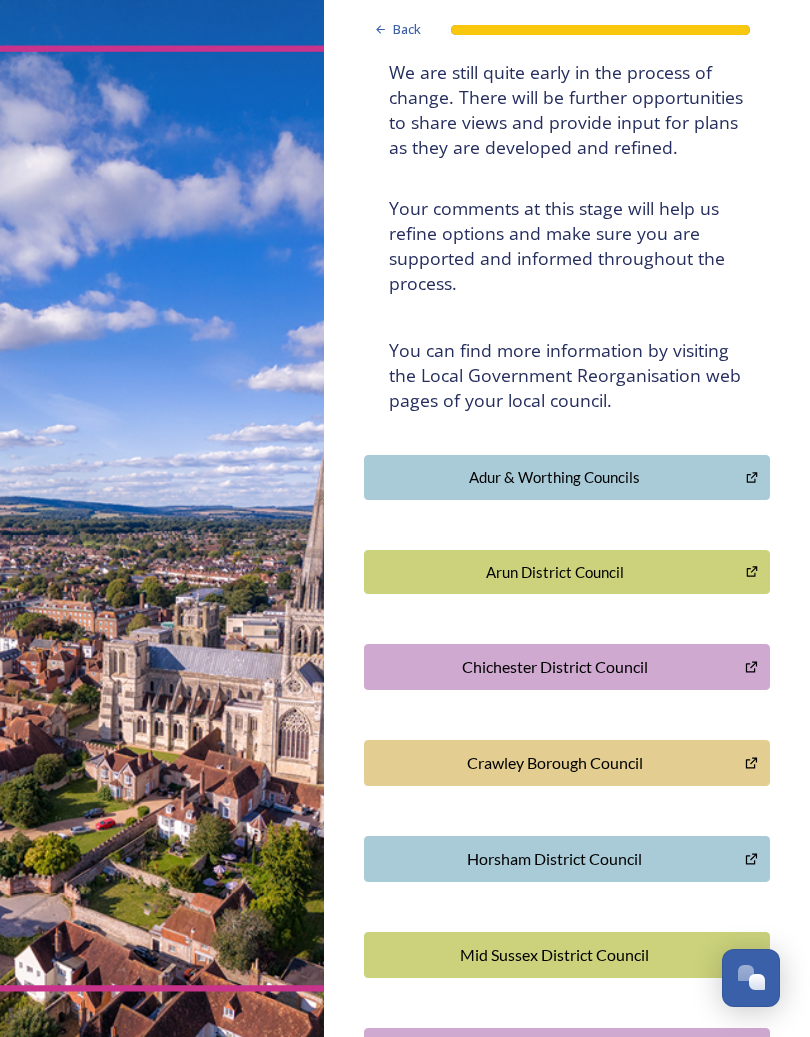 click on "Mid Sussex District Council" at bounding box center (554, 955) 